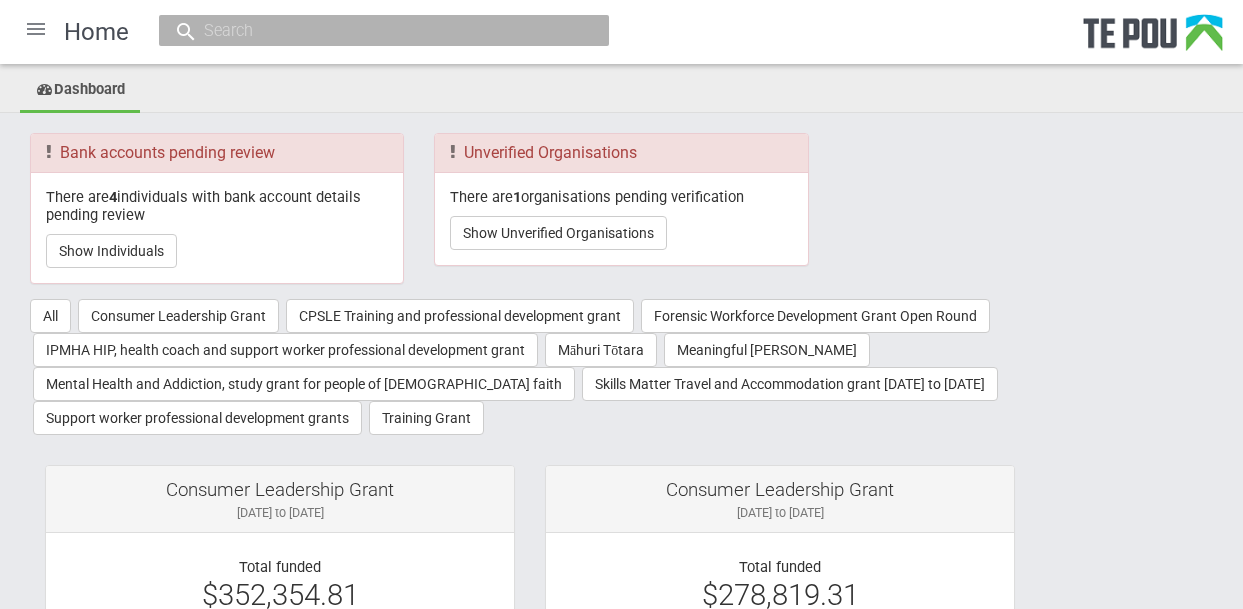 scroll, scrollTop: 0, scrollLeft: 0, axis: both 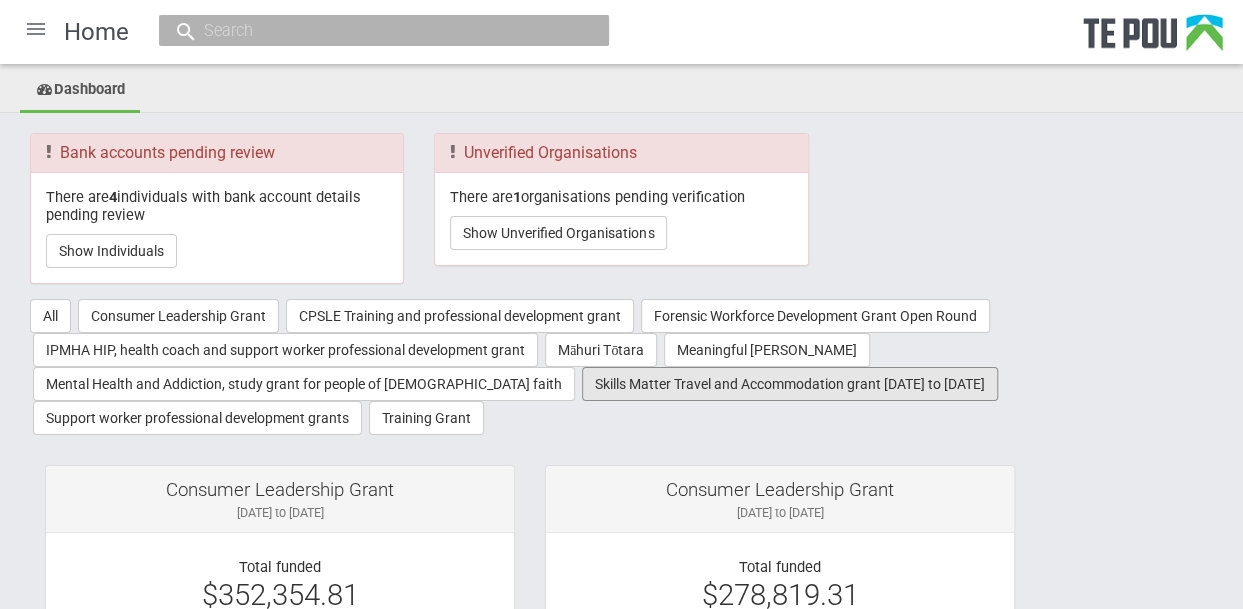 click on "Skills Matter Travel and Accommodation grant [DATE] to [DATE]" at bounding box center [790, 384] 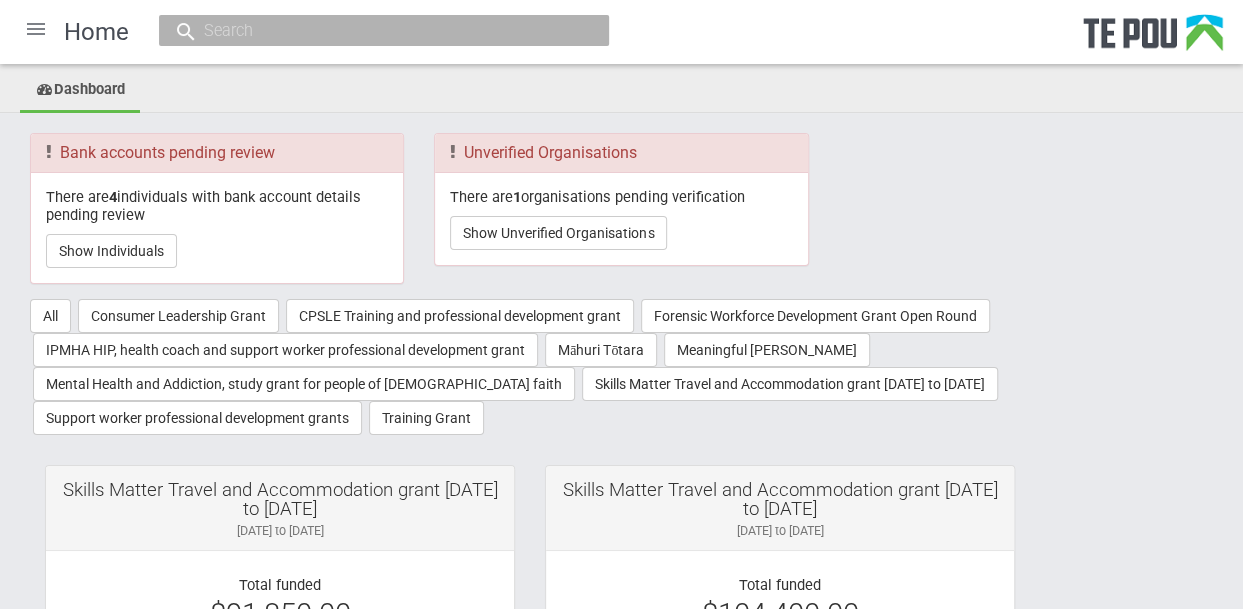 click at bounding box center (36, 29) 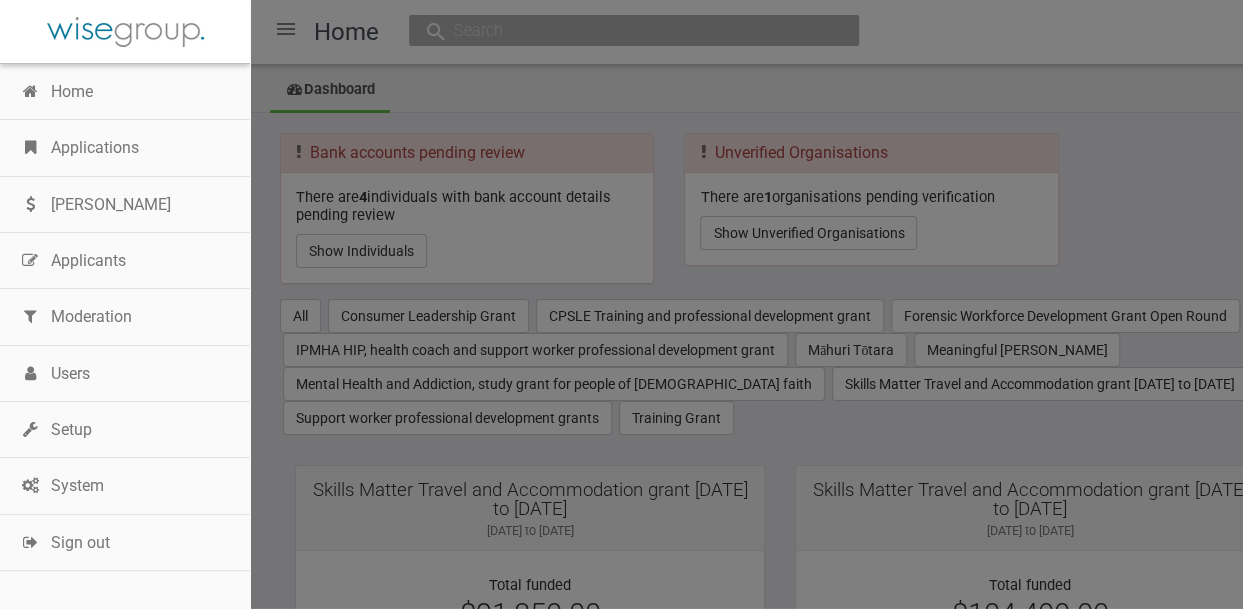 click on "Applications" at bounding box center (125, 148) 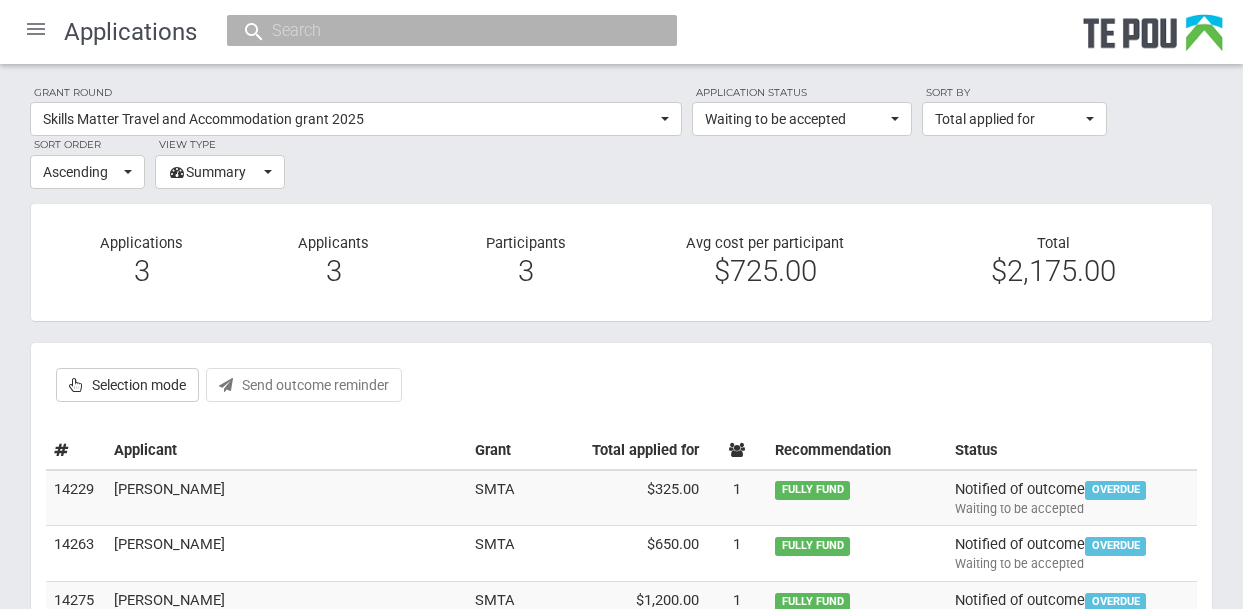 scroll, scrollTop: 0, scrollLeft: 0, axis: both 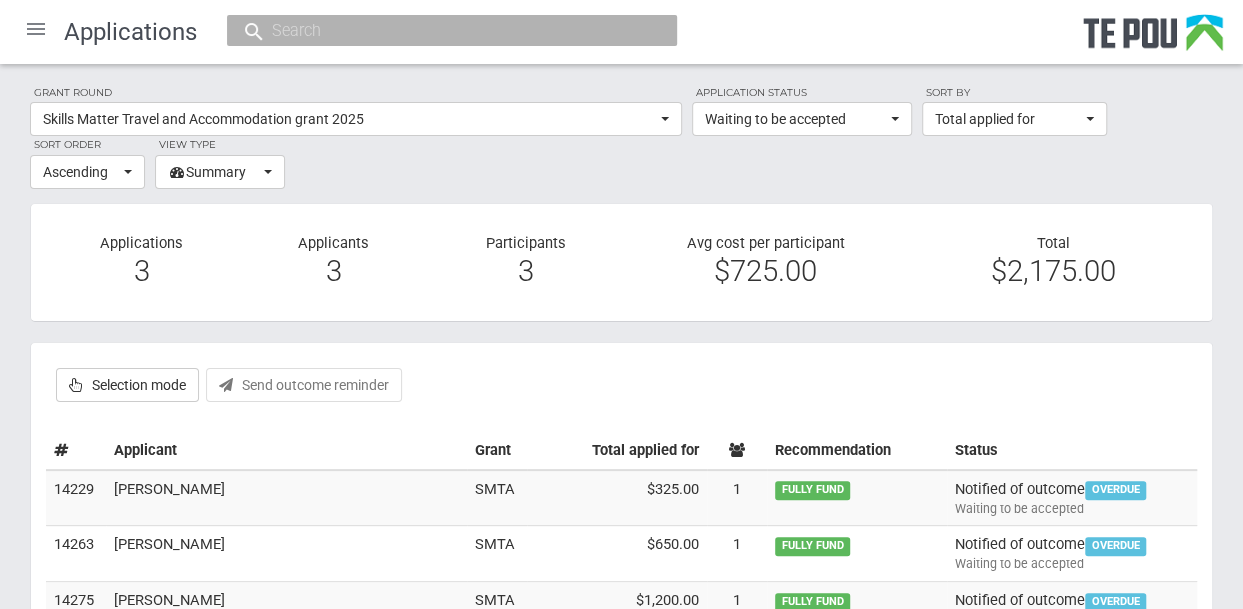 click on "[PERSON_NAME]" at bounding box center [286, 498] 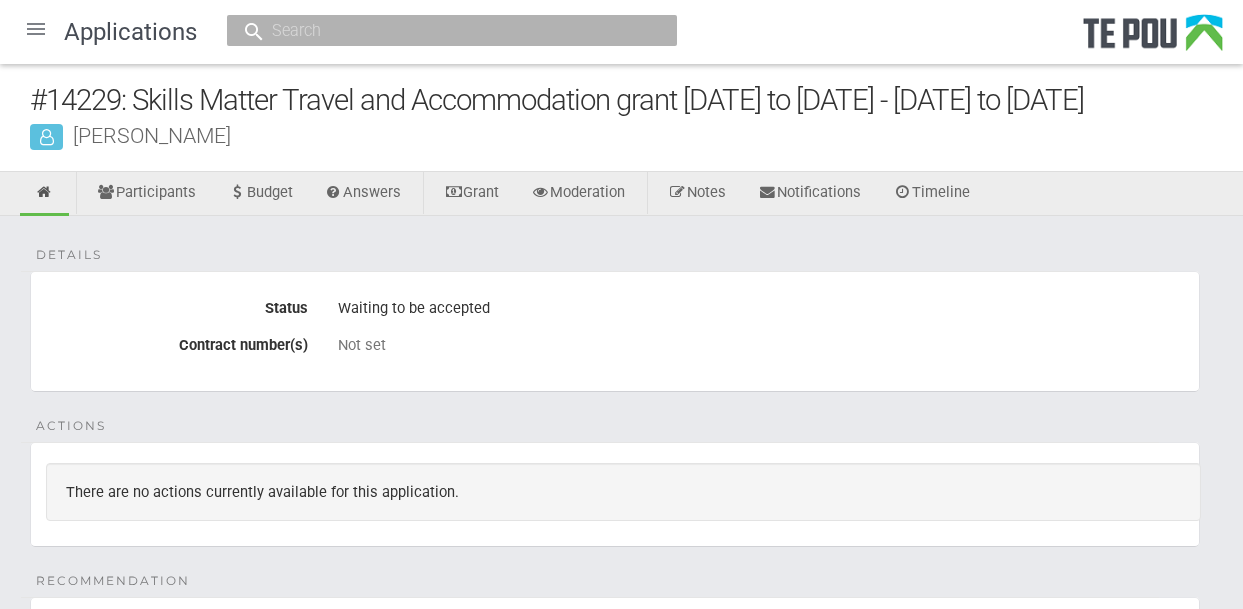 scroll, scrollTop: 0, scrollLeft: 0, axis: both 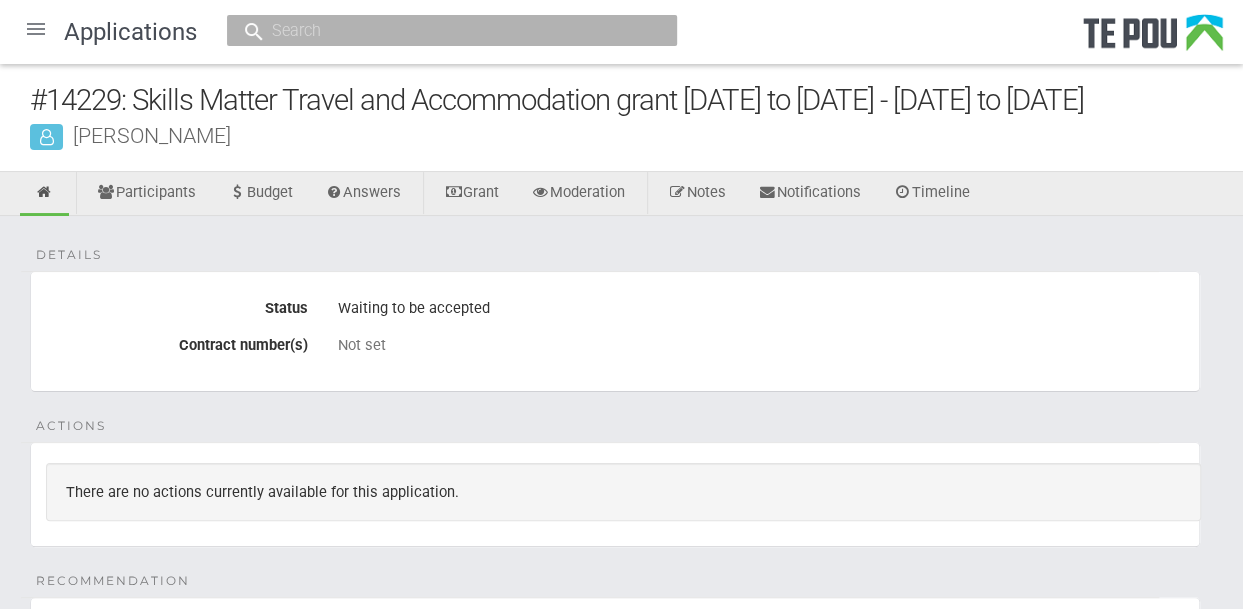 click at bounding box center [36, 29] 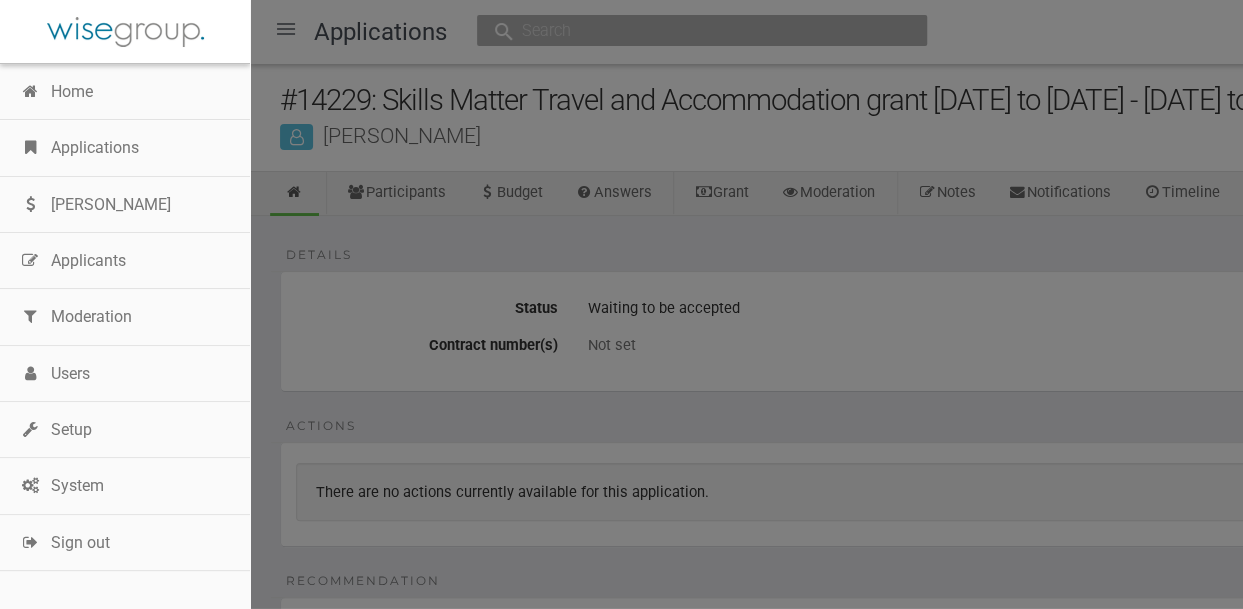 click on "Applications" at bounding box center [125, 148] 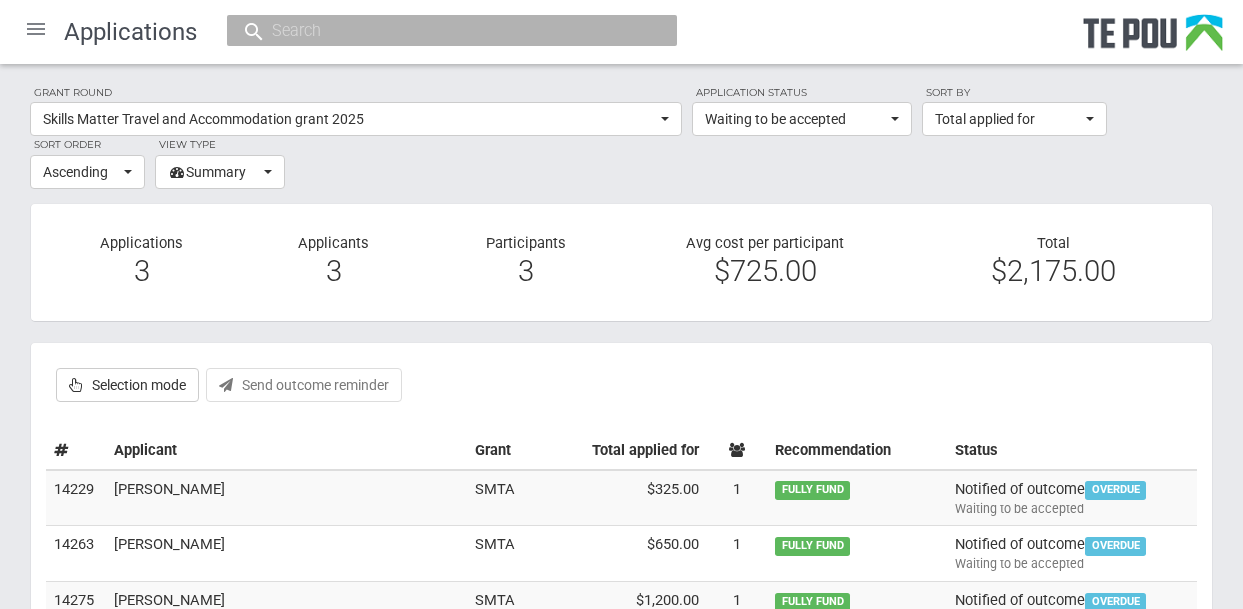 scroll, scrollTop: 0, scrollLeft: 0, axis: both 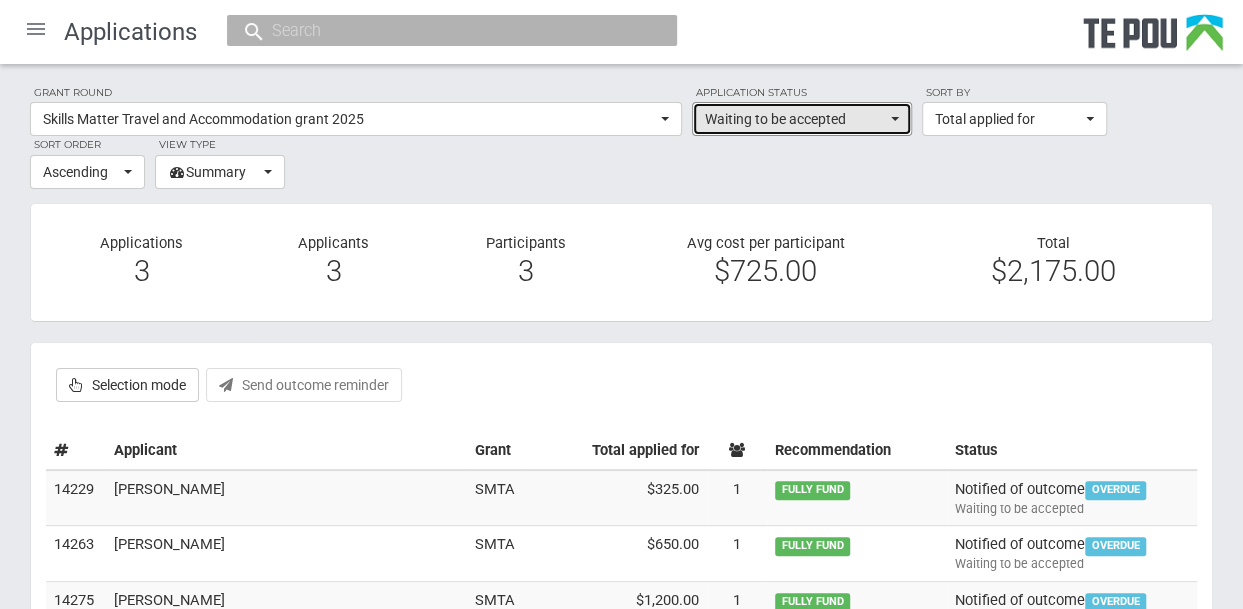 click at bounding box center [895, 119] 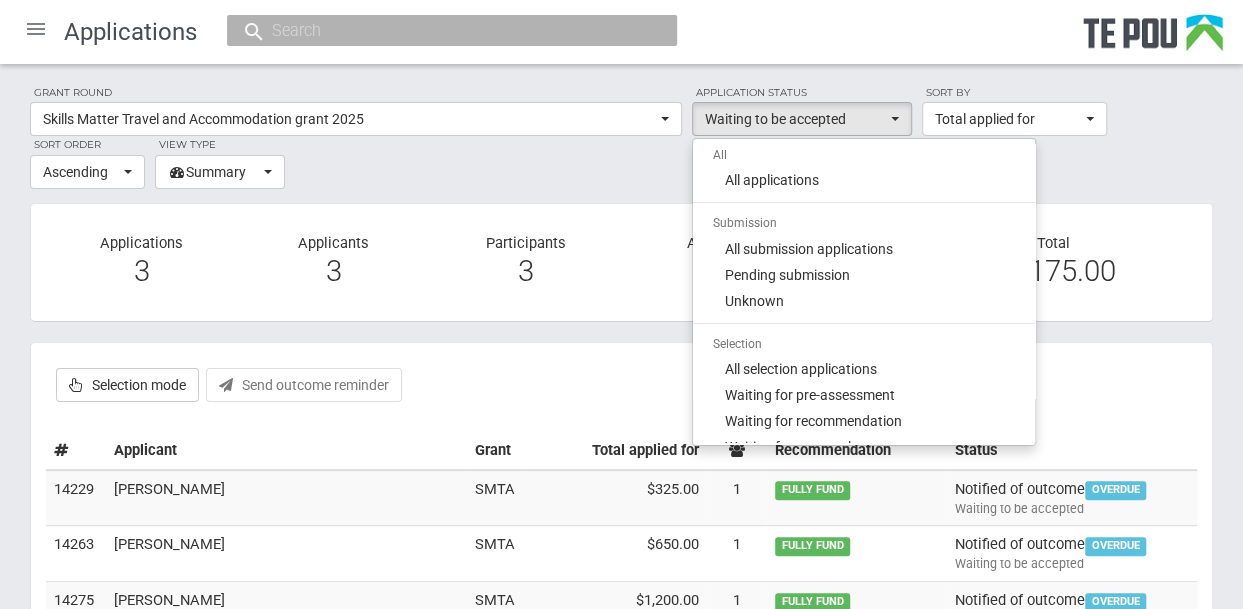 scroll, scrollTop: 231, scrollLeft: 0, axis: vertical 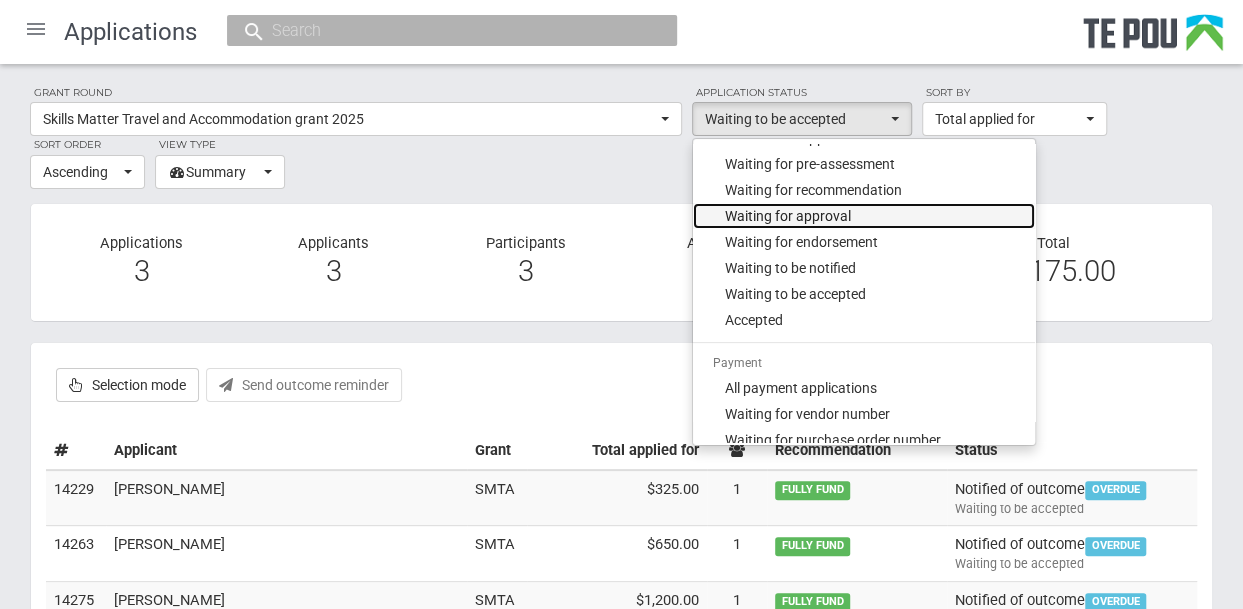 click on "Waiting for approval" at bounding box center [788, 216] 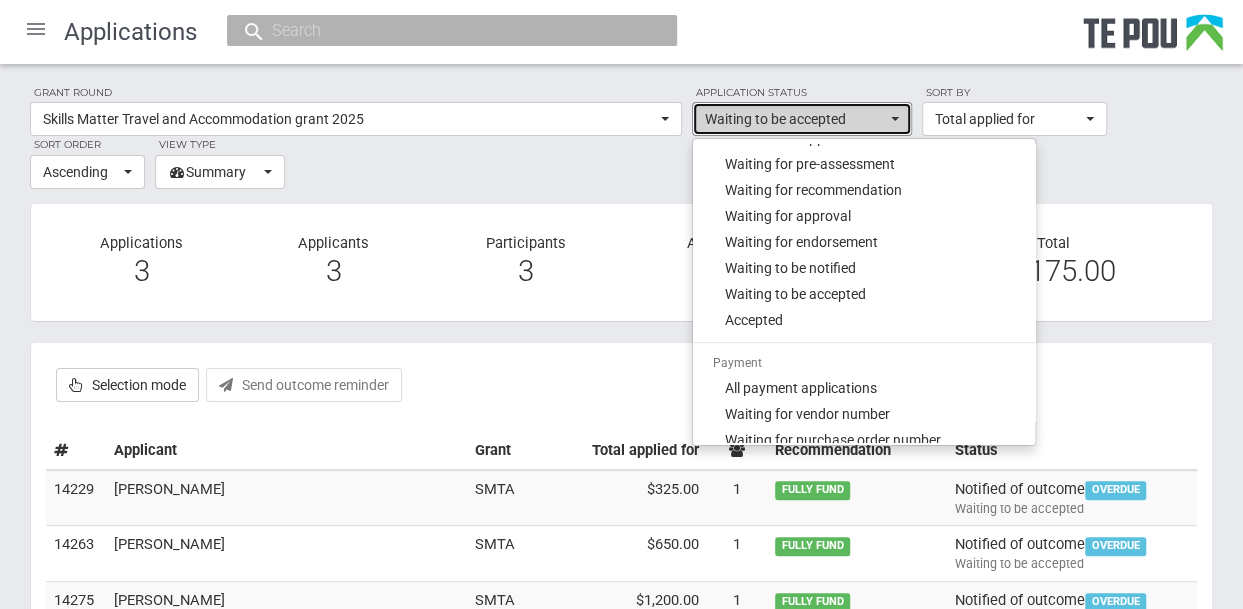 select on "120" 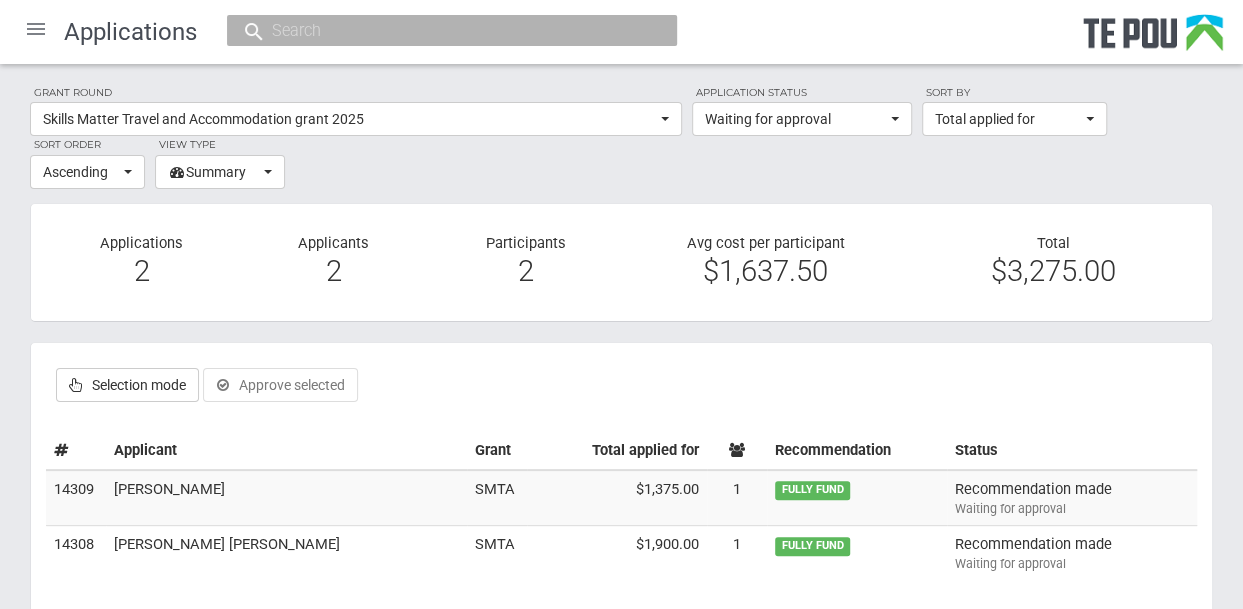 click on "Victoria Holden" at bounding box center (286, 498) 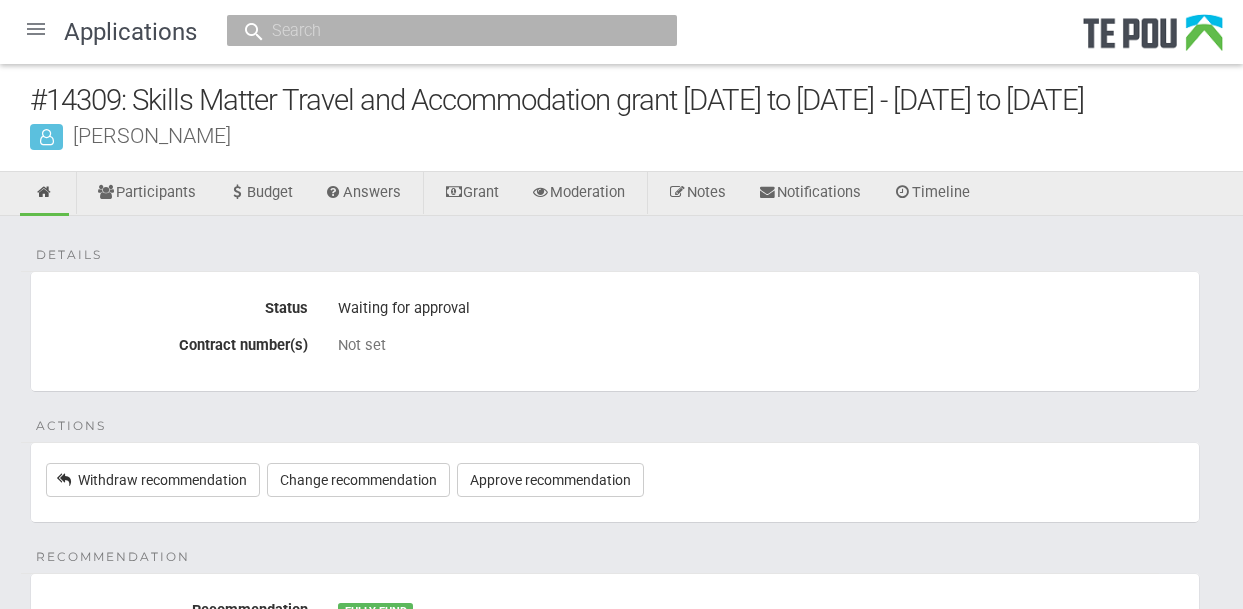 scroll, scrollTop: 0, scrollLeft: 0, axis: both 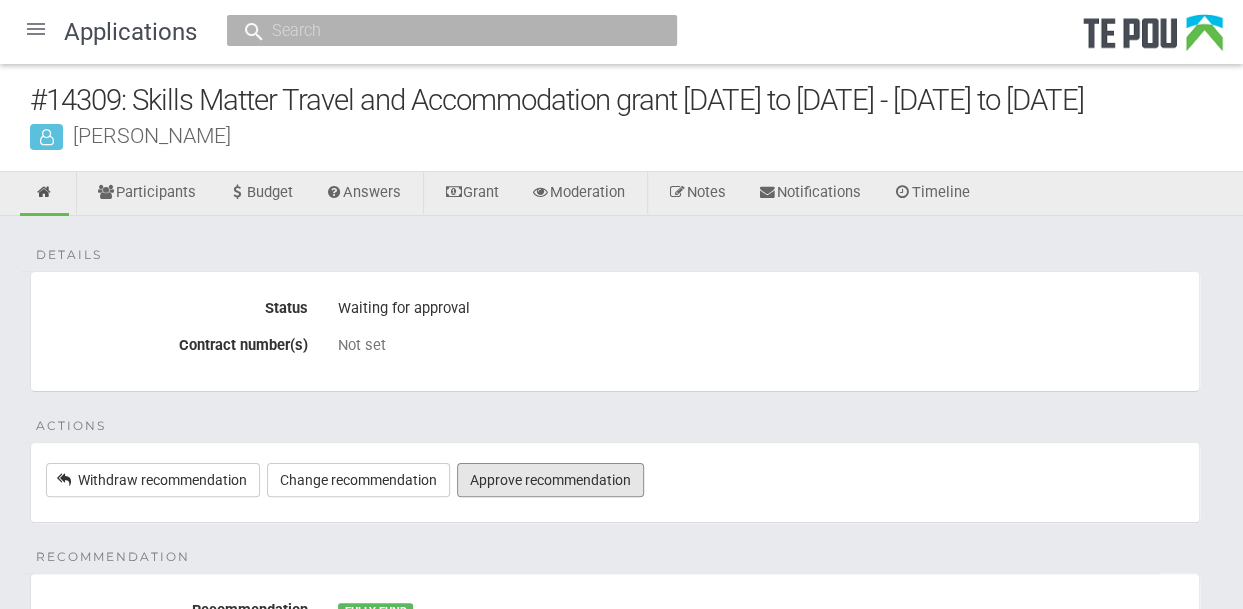 click on "Approve recommendation" at bounding box center [550, 480] 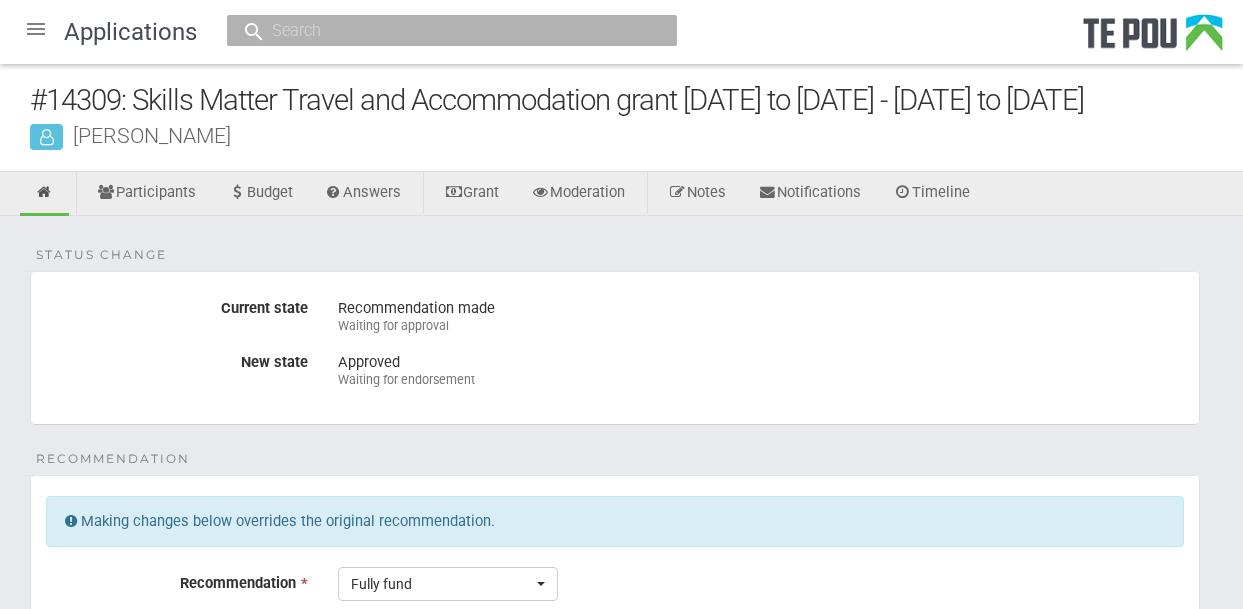 scroll, scrollTop: 0, scrollLeft: 0, axis: both 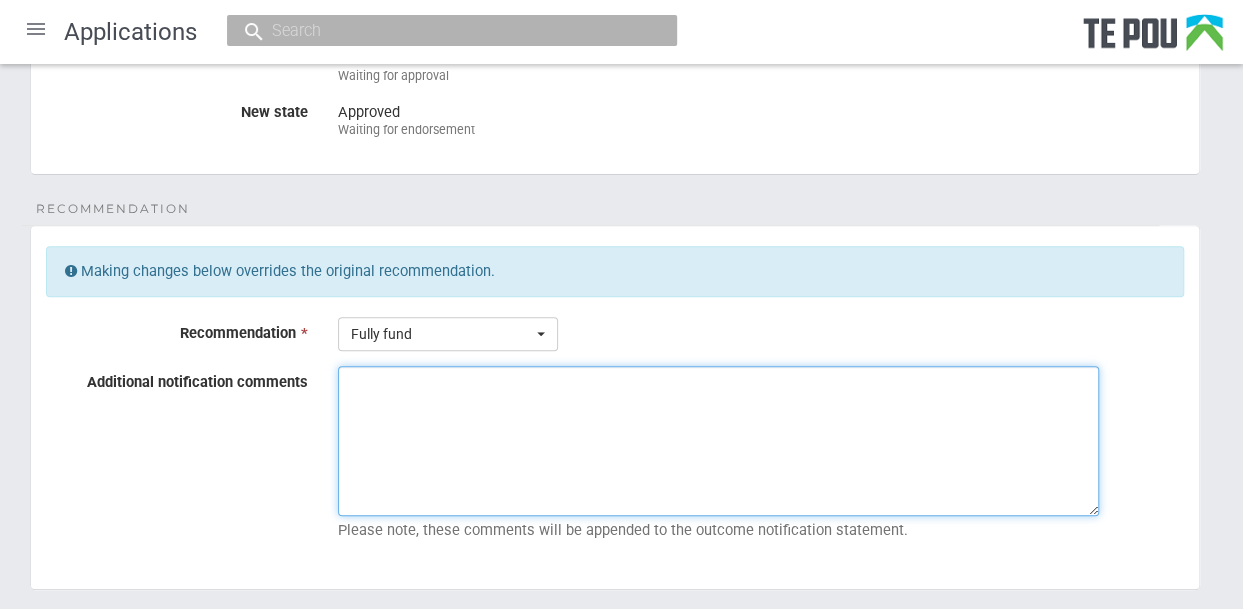 click on "Additional notification comments" at bounding box center (718, 441) 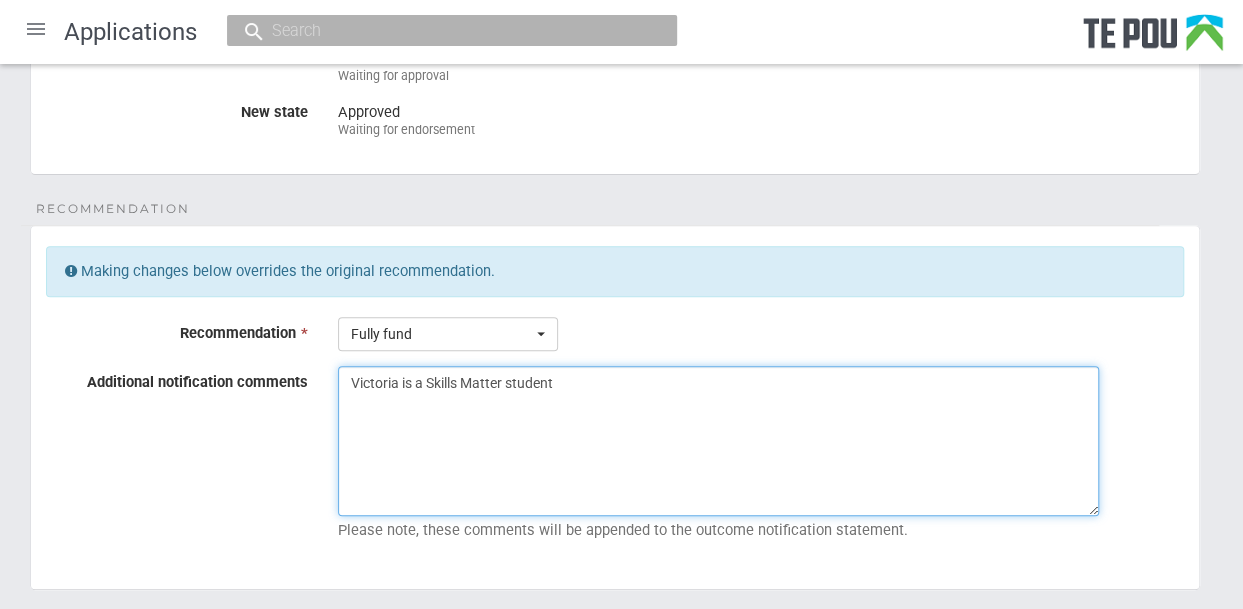 drag, startPoint x: 582, startPoint y: 385, endPoint x: 335, endPoint y: 376, distance: 247.16391 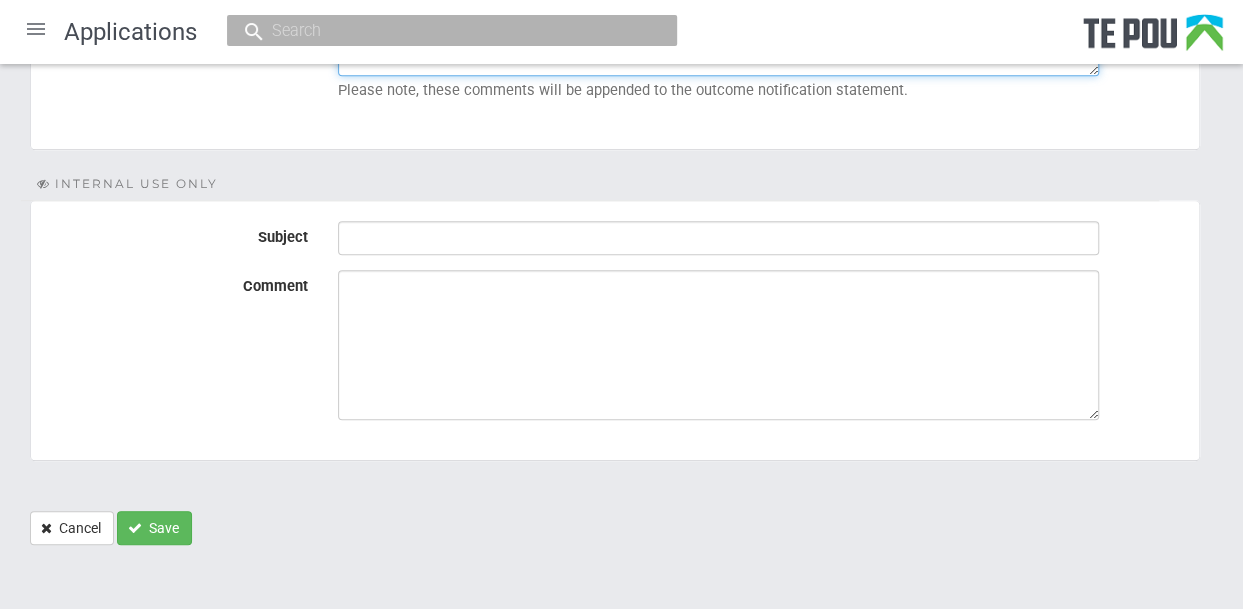type on "Victoria is a Skills Matter student" 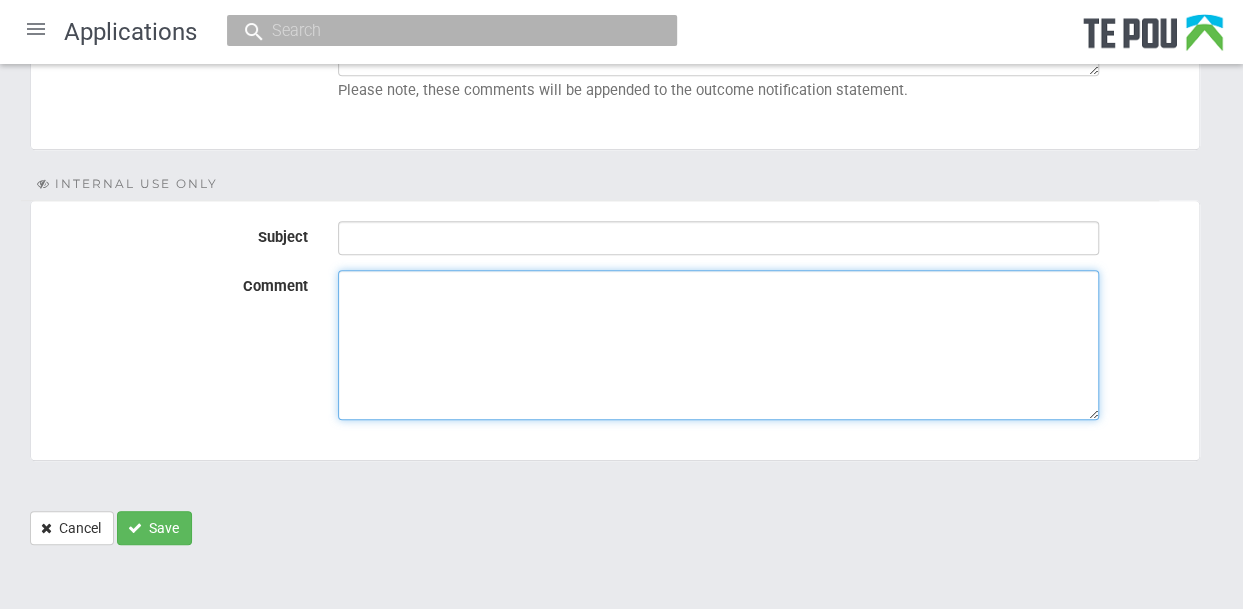 click on "Comment" at bounding box center [718, 345] 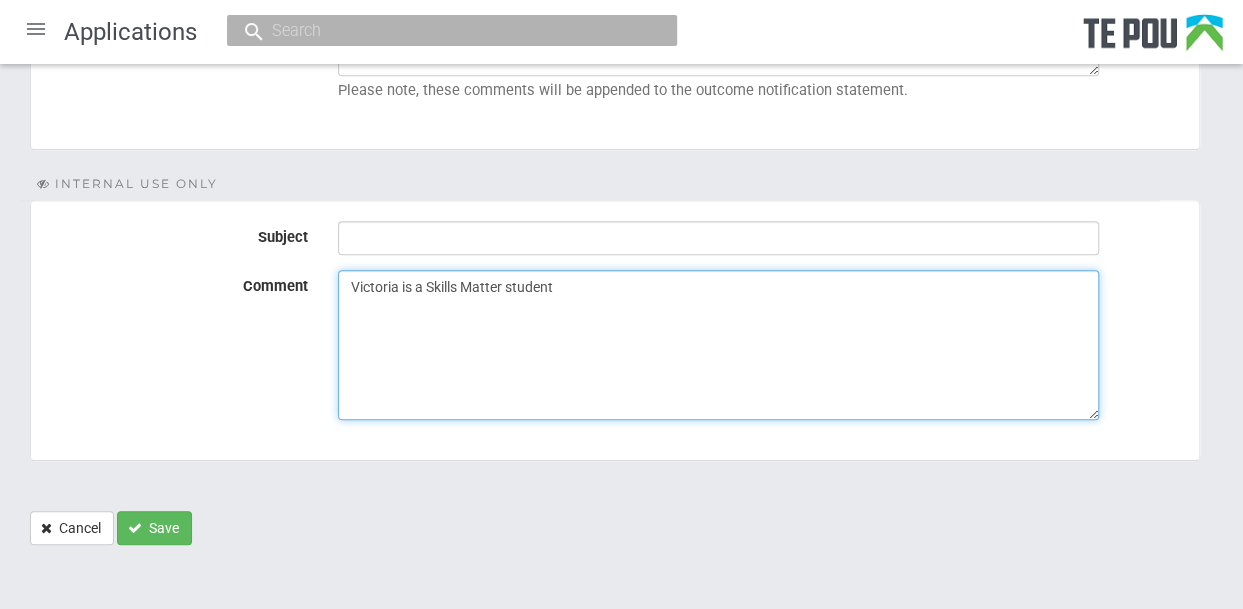 type on "Victoria is a Skills Matter student" 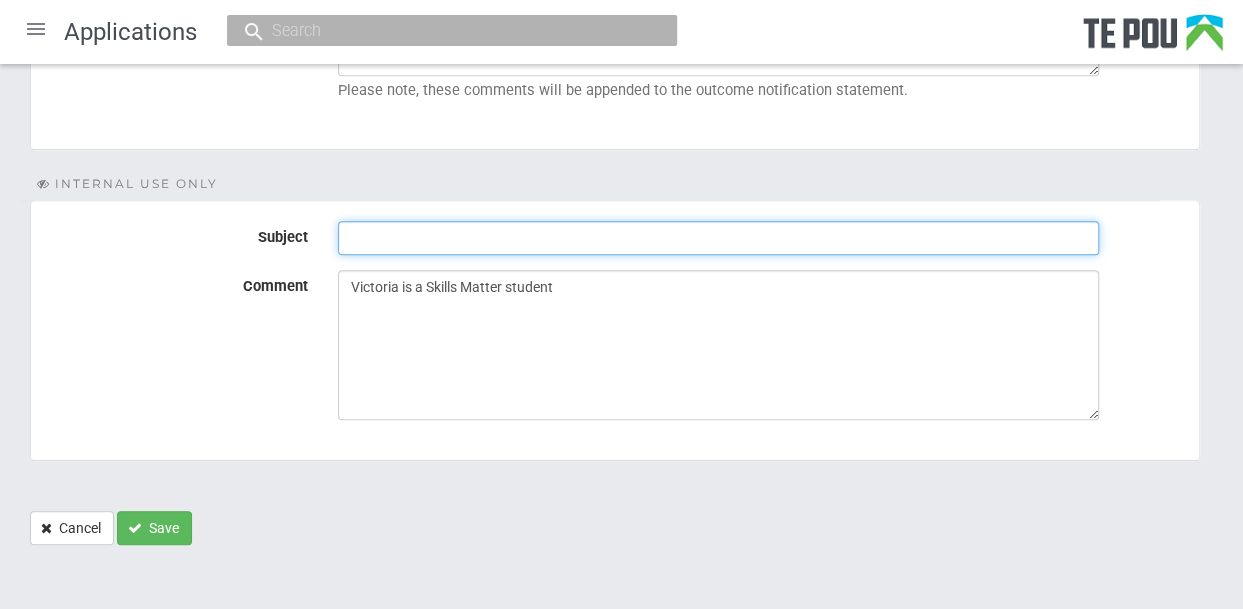 click on "Subject" at bounding box center [718, 238] 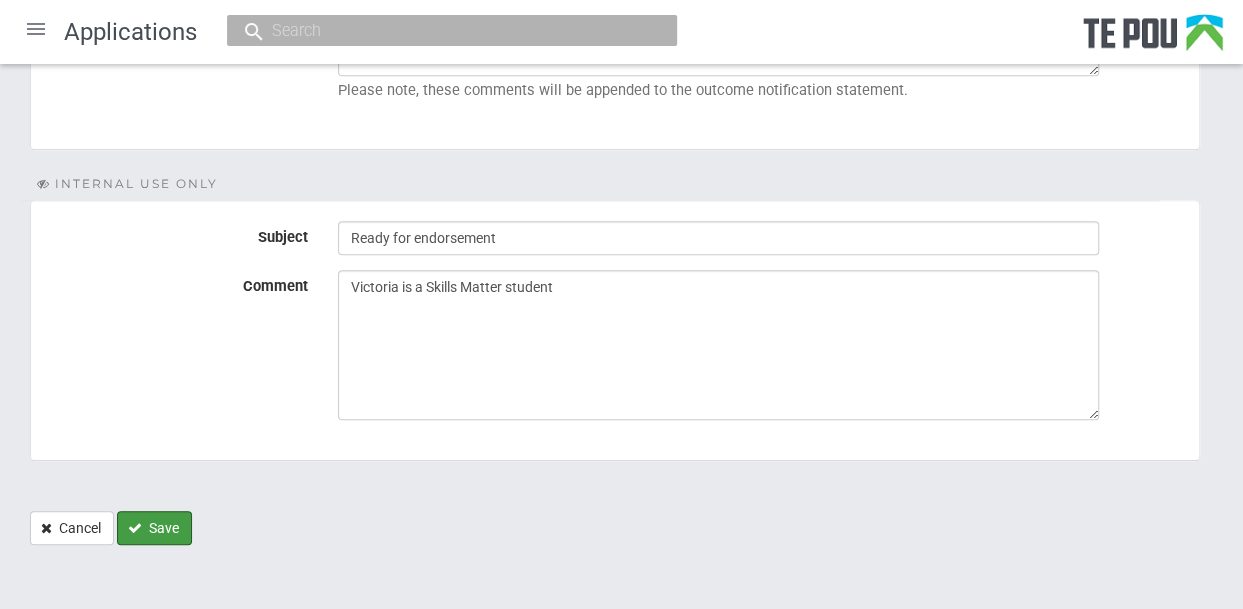 click on "Save" at bounding box center [154, 528] 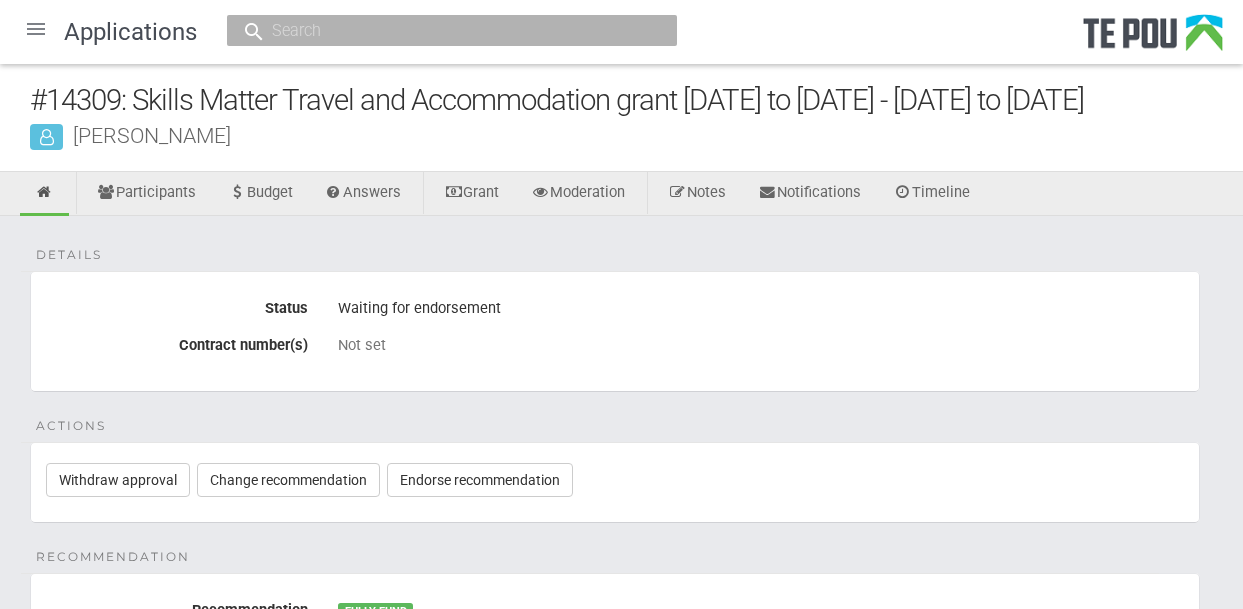 scroll, scrollTop: 0, scrollLeft: 0, axis: both 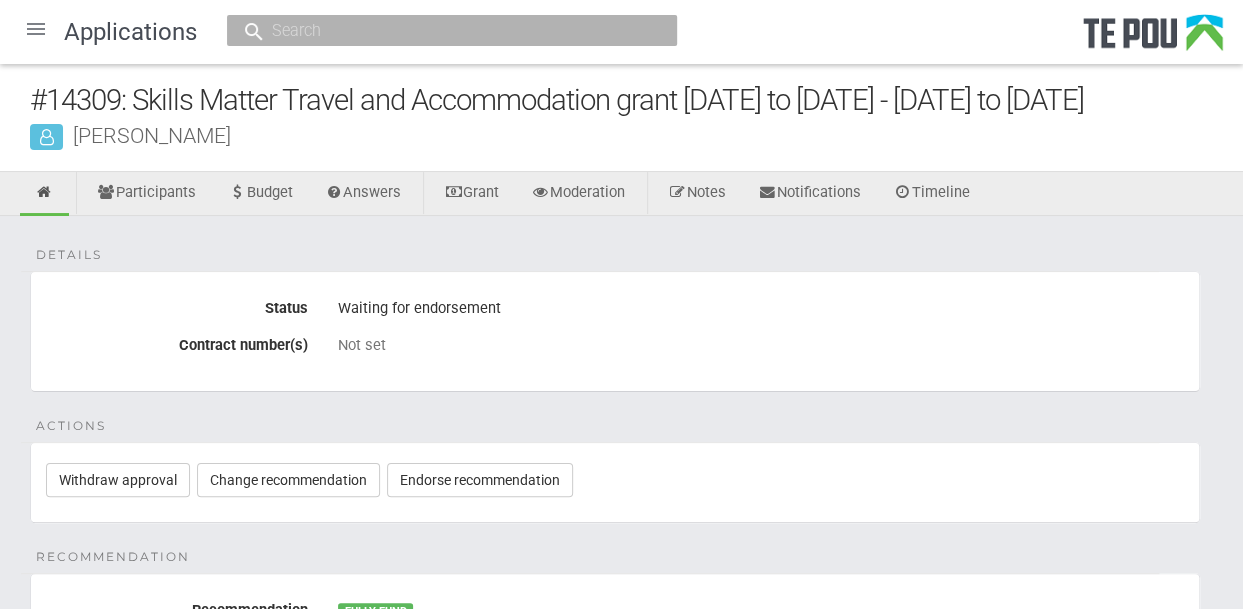 click at bounding box center (36, 29) 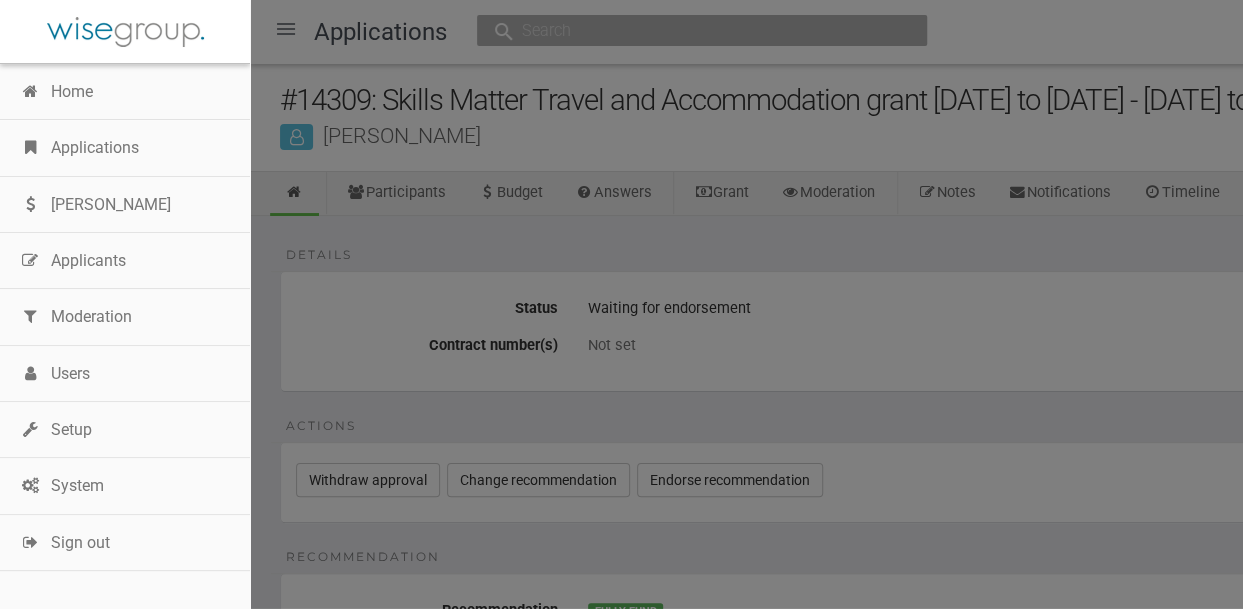 click on "Applications" at bounding box center [125, 148] 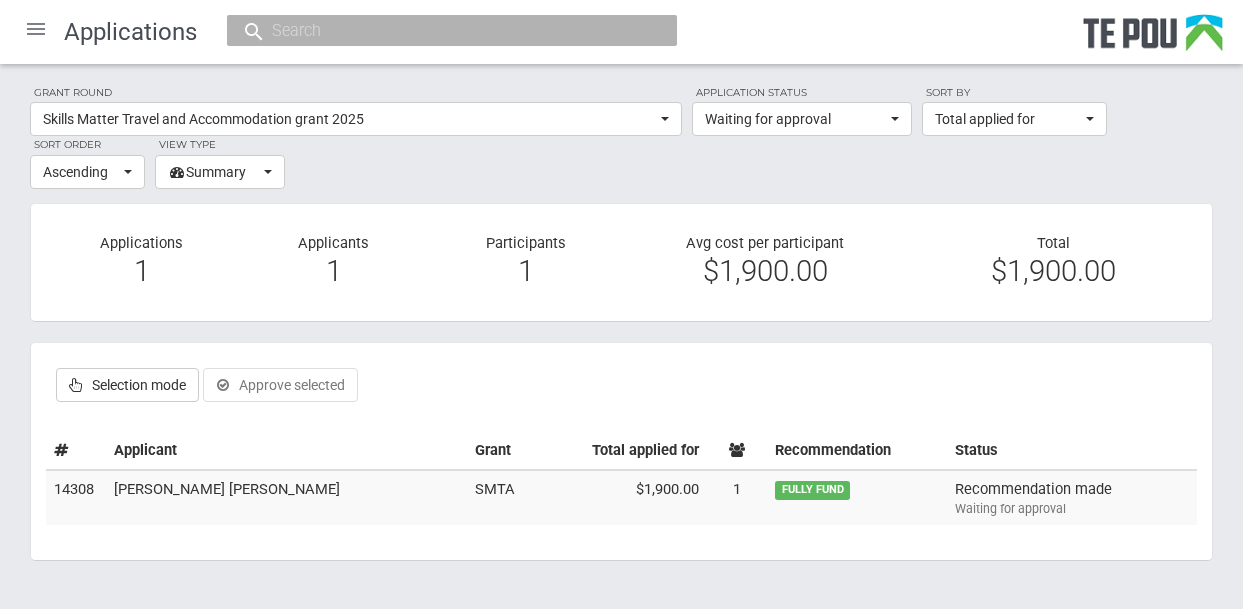 scroll, scrollTop: 0, scrollLeft: 0, axis: both 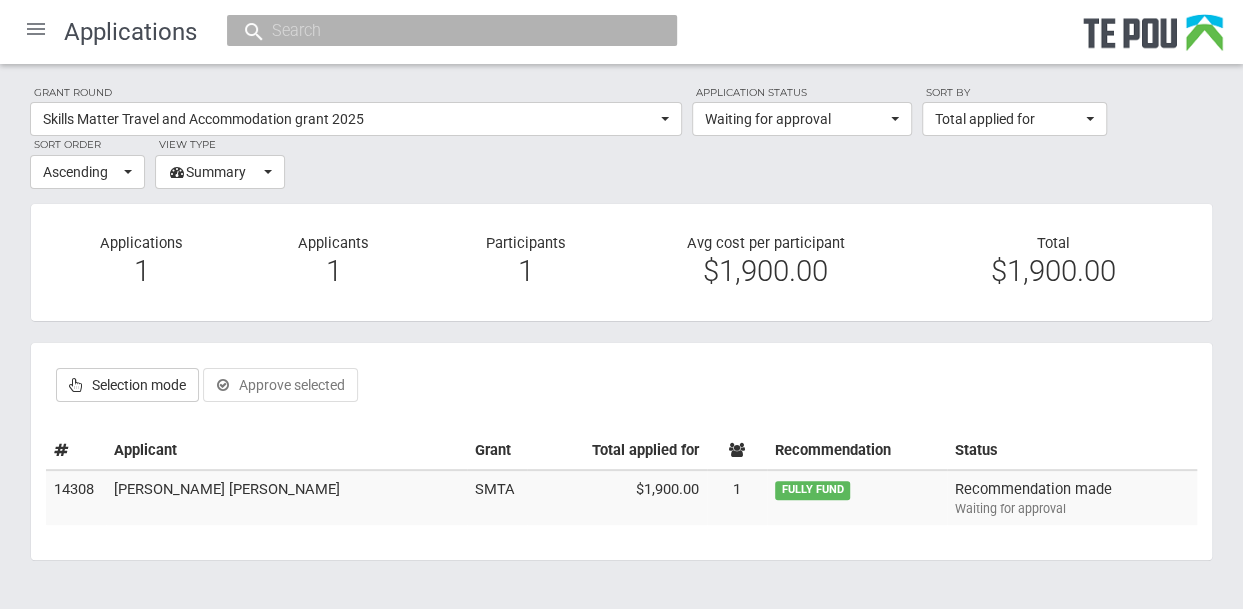 click on "[PERSON_NAME] [PERSON_NAME]" at bounding box center [286, 498] 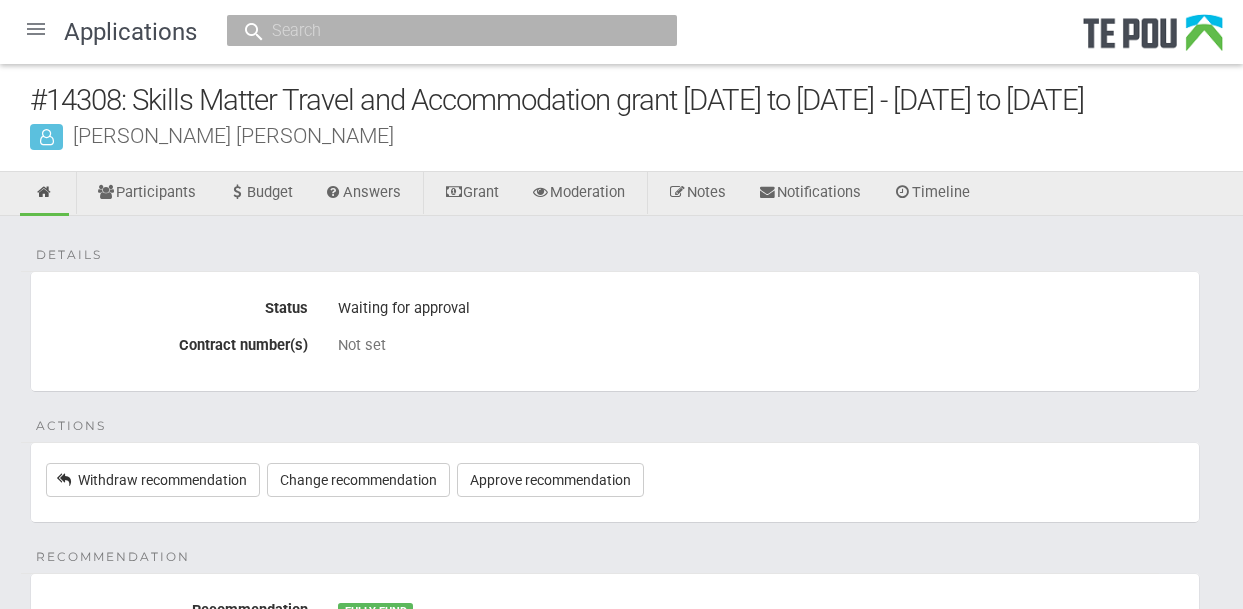 scroll, scrollTop: 0, scrollLeft: 0, axis: both 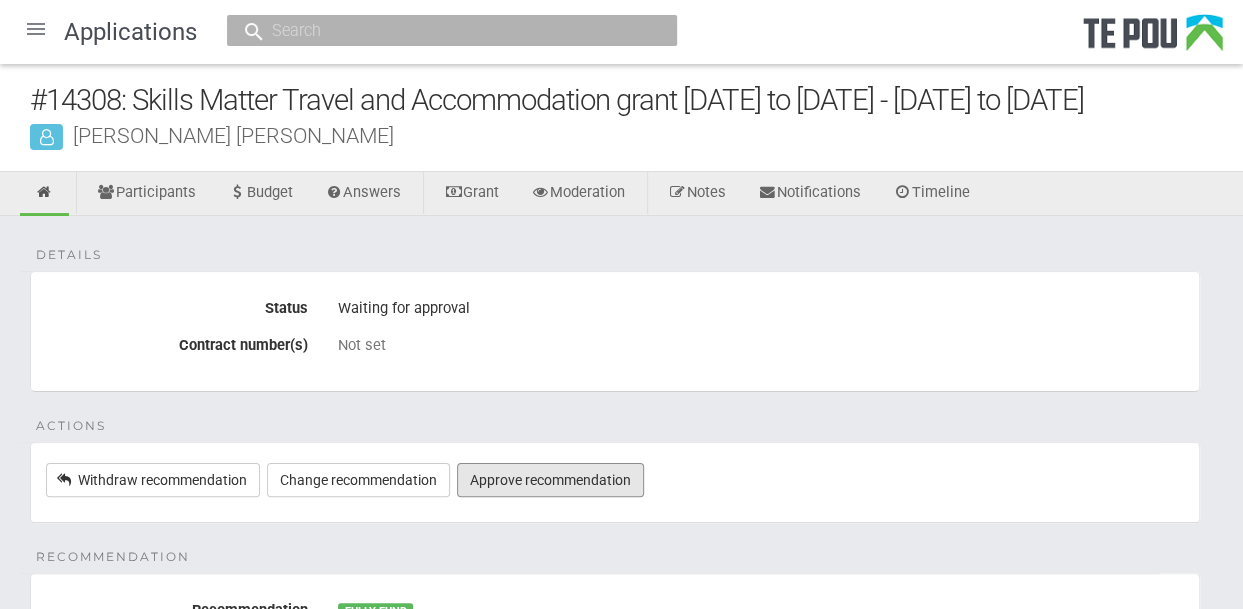 click on "Approve recommendation" at bounding box center (550, 480) 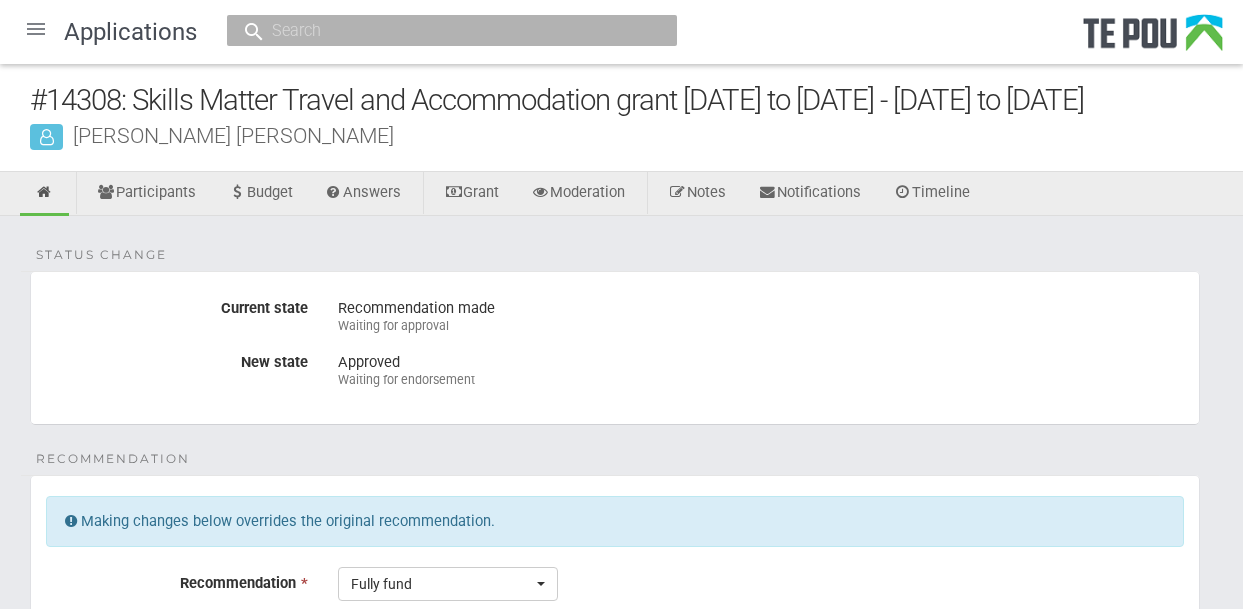 scroll, scrollTop: 0, scrollLeft: 0, axis: both 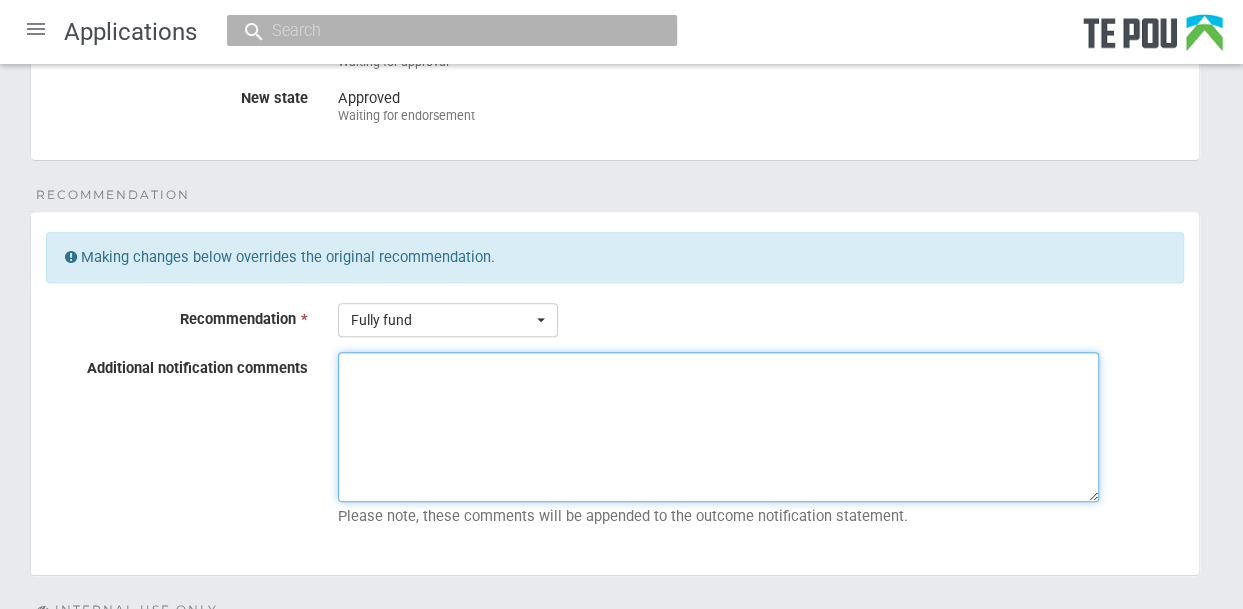 click on "Additional notification comments" at bounding box center [718, 427] 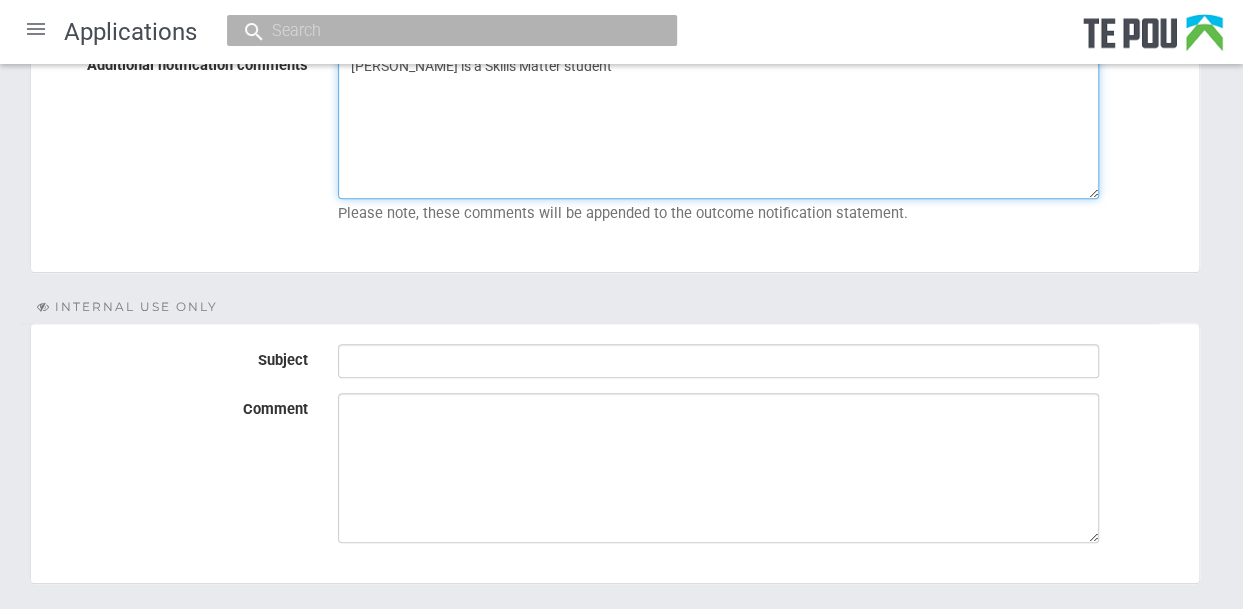 scroll, scrollTop: 572, scrollLeft: 0, axis: vertical 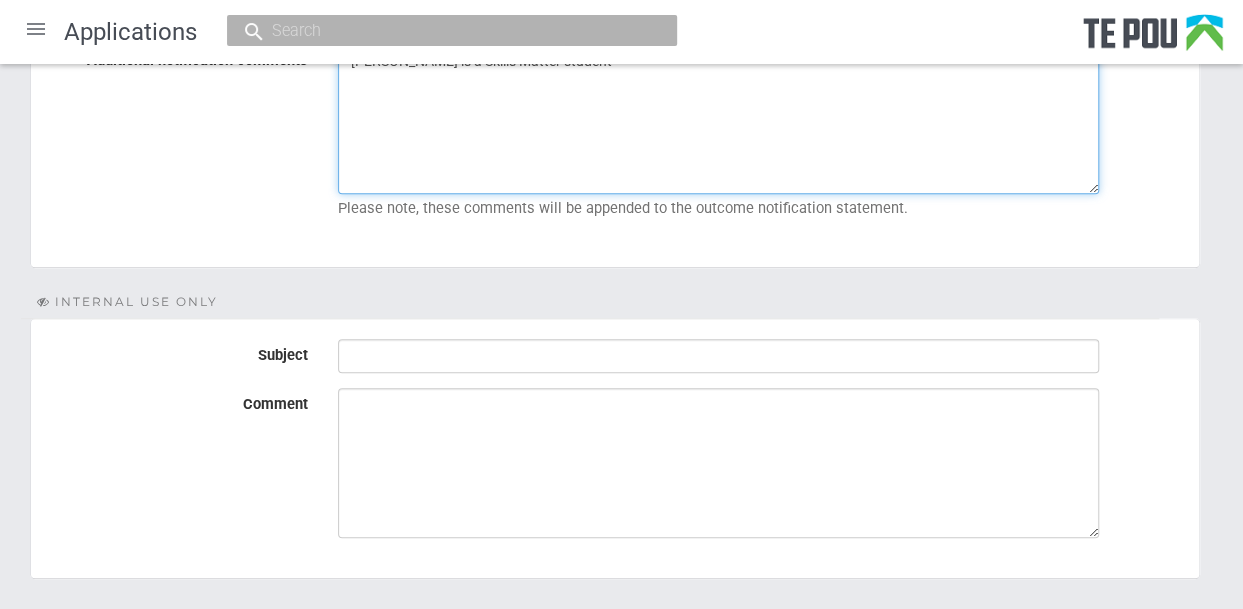 type on "Bridgette is a Skills Matter student" 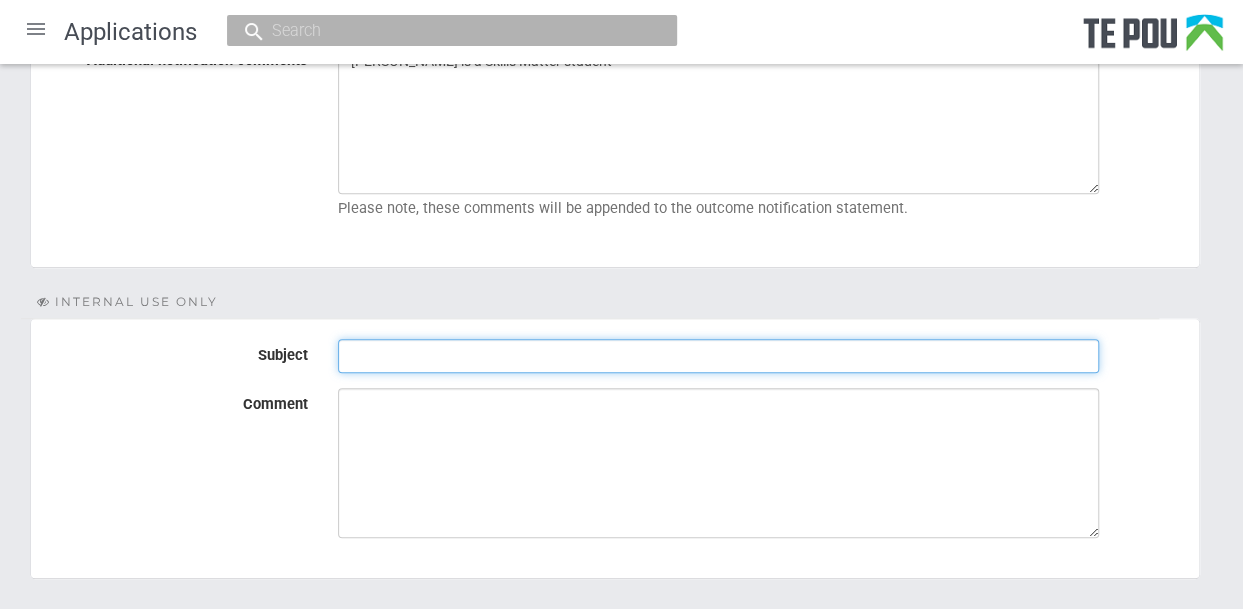 click on "Subject" at bounding box center (718, 356) 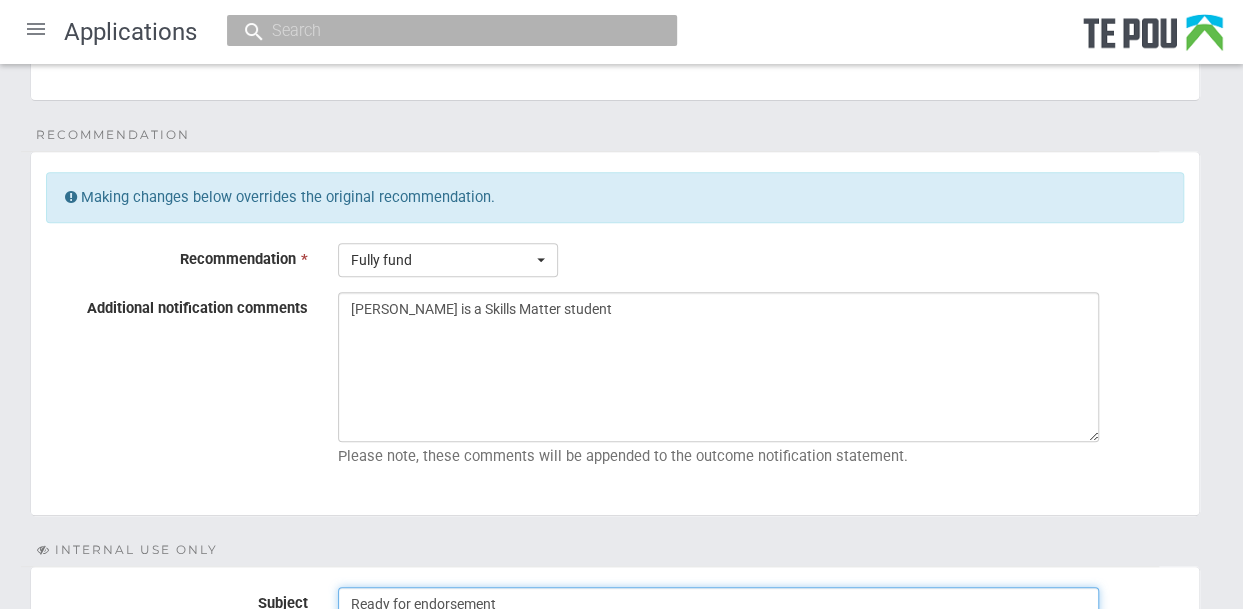 scroll, scrollTop: 329, scrollLeft: 0, axis: vertical 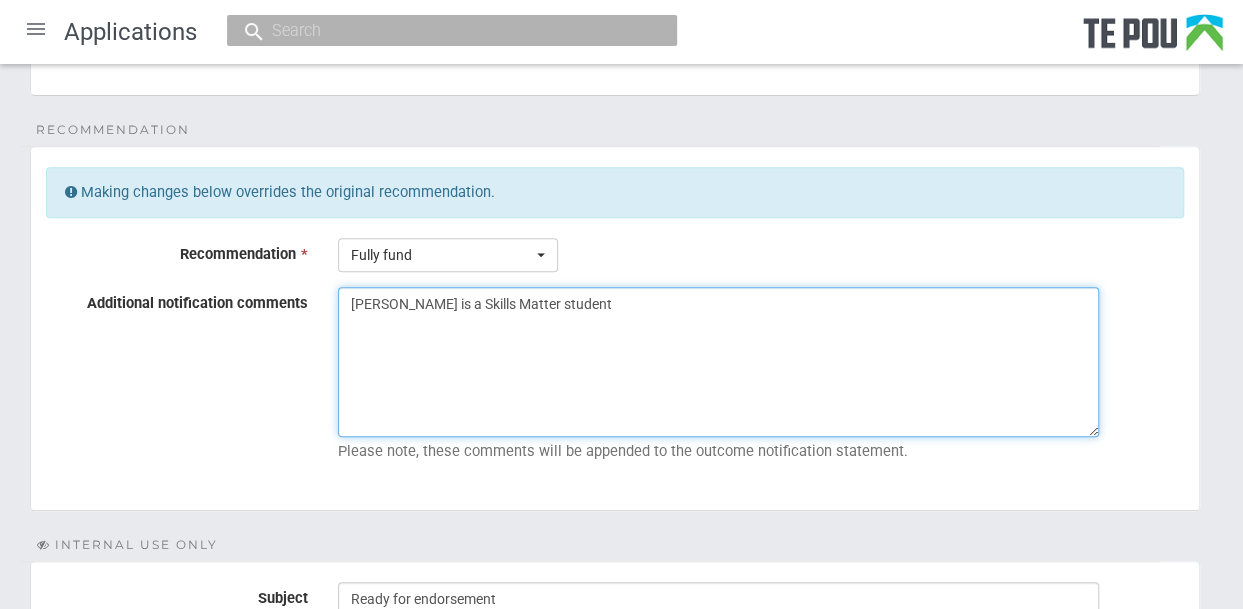 drag, startPoint x: 575, startPoint y: 301, endPoint x: 335, endPoint y: 328, distance: 241.51398 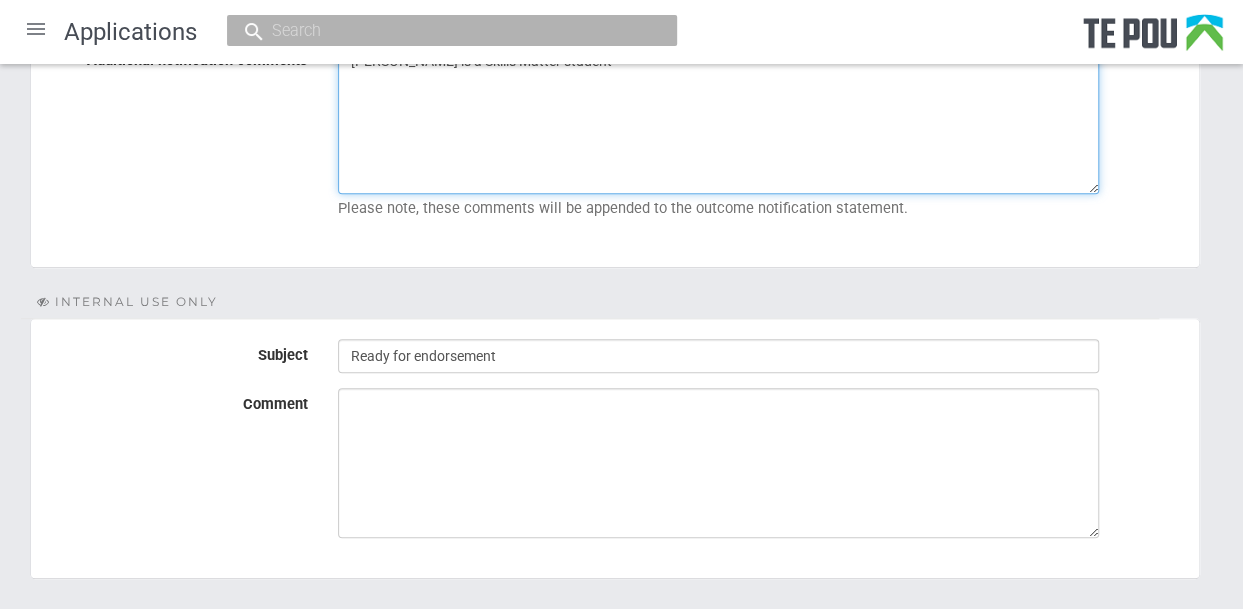 scroll, scrollTop: 582, scrollLeft: 0, axis: vertical 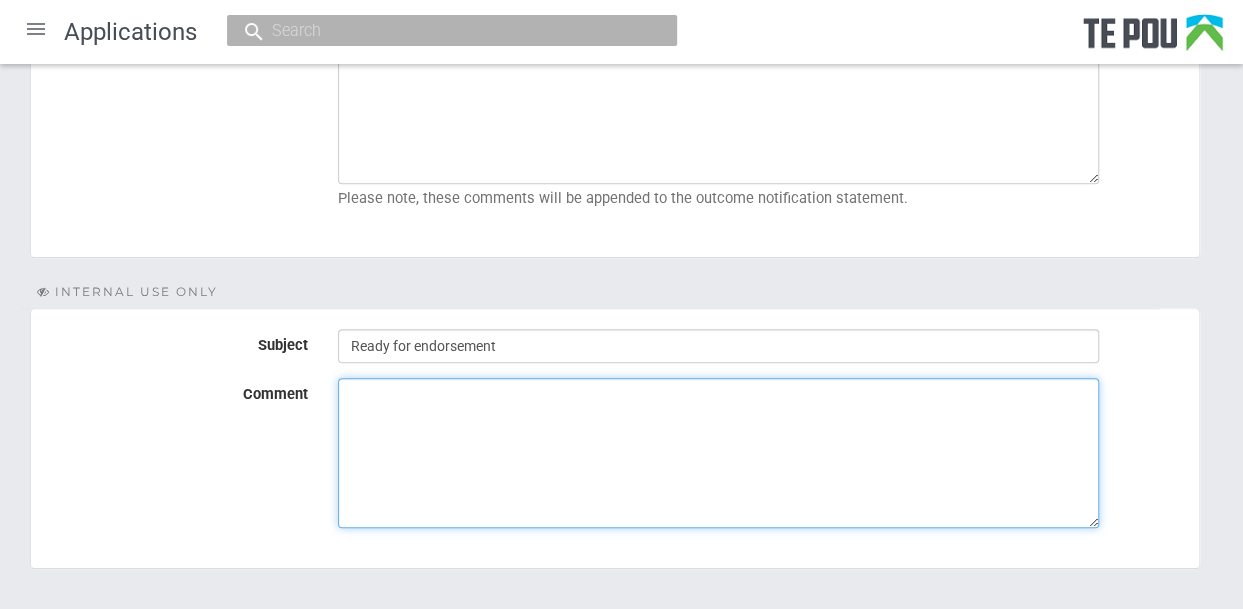 click on "Comment" at bounding box center [718, 453] 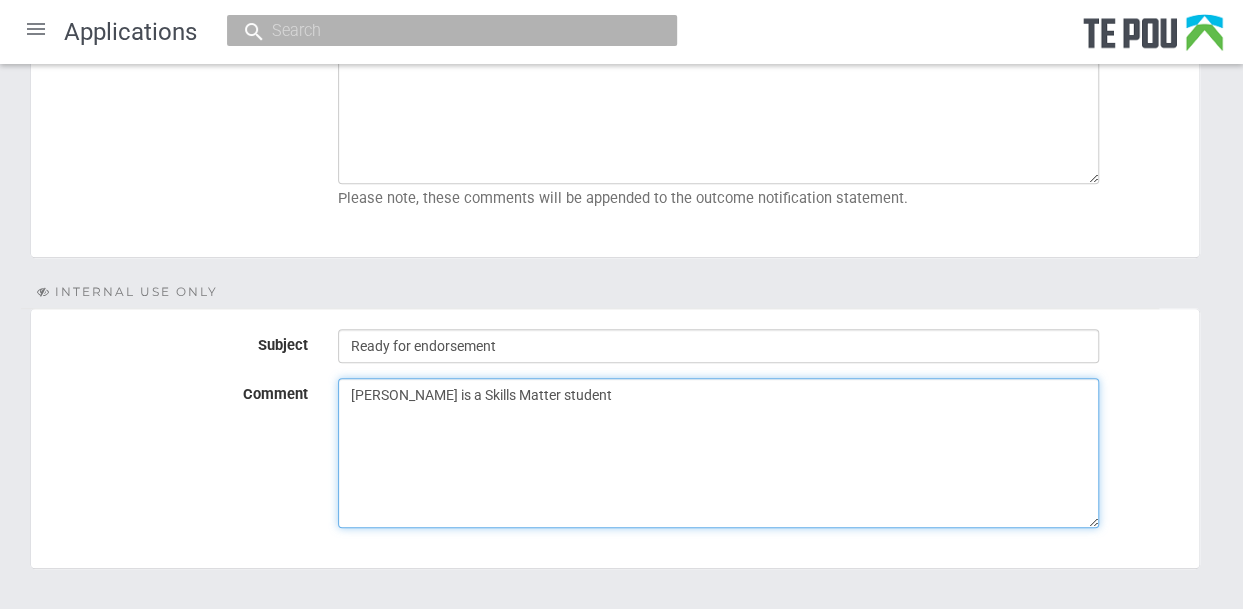 scroll, scrollTop: 690, scrollLeft: 0, axis: vertical 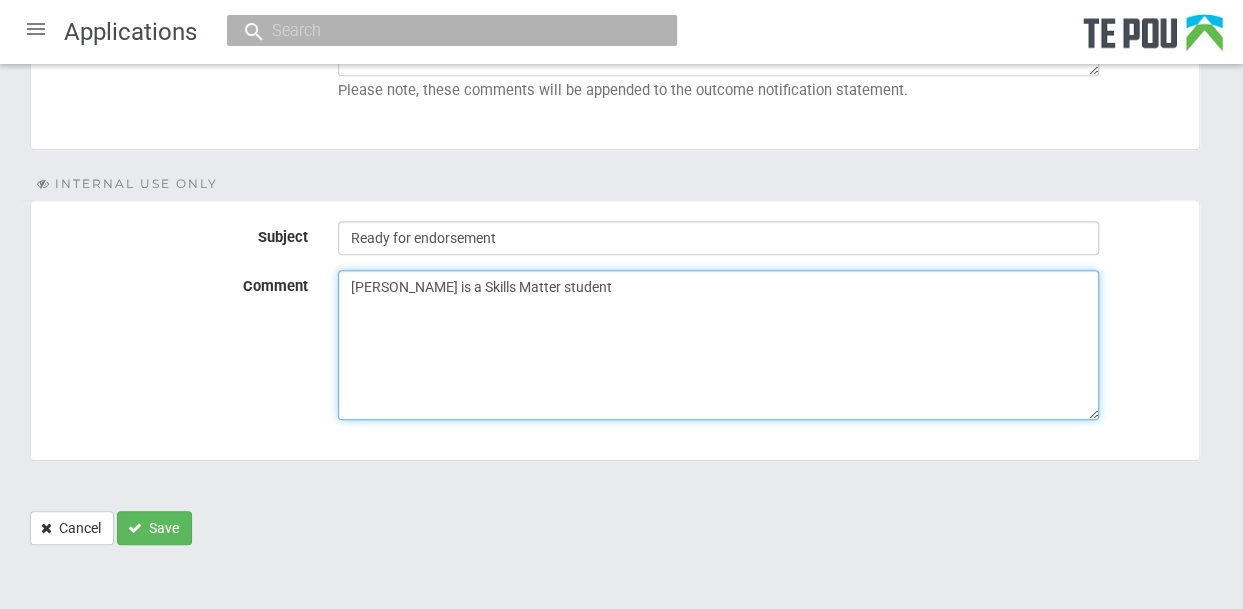 type on "Bridgette is a Skills Matter student" 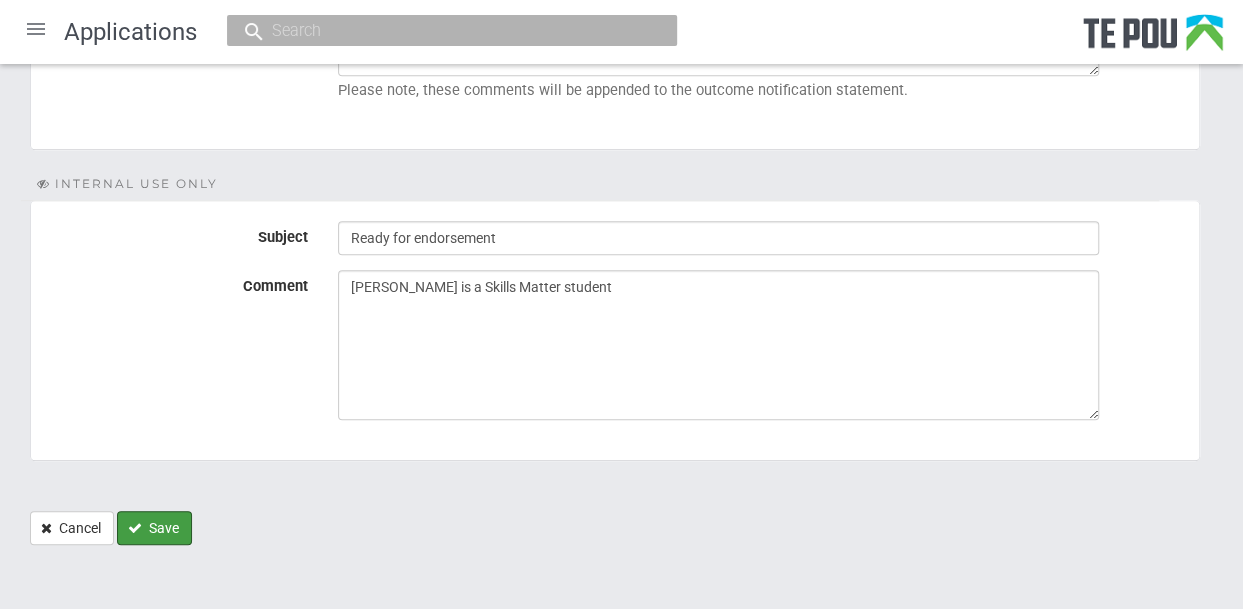 click on "Save" at bounding box center (154, 528) 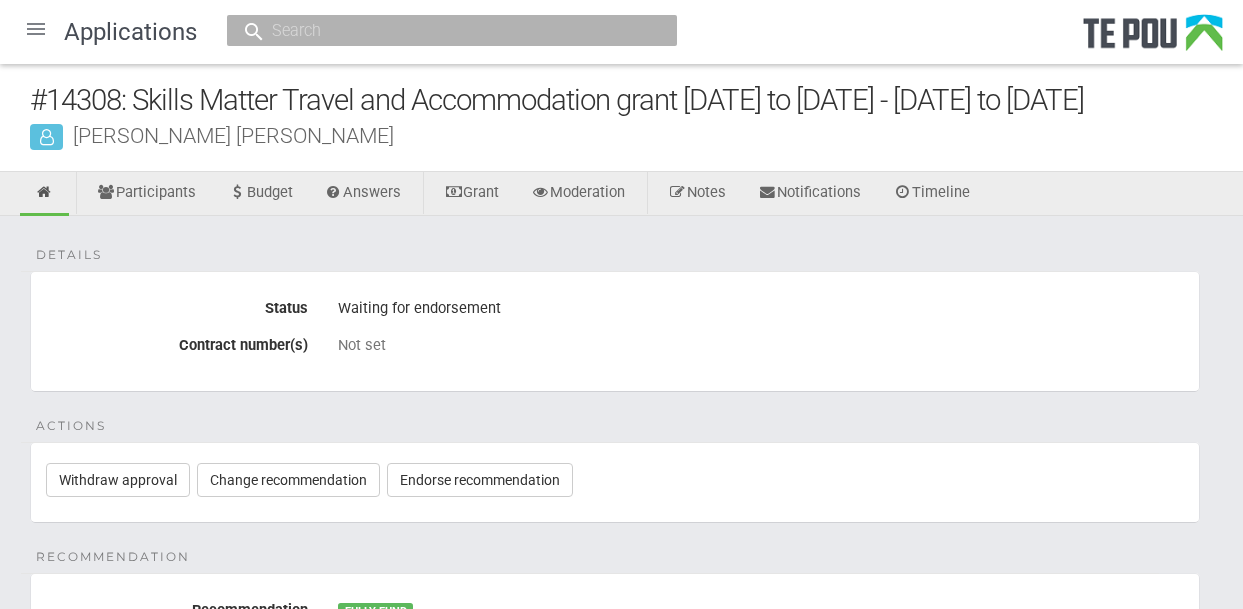 scroll, scrollTop: 0, scrollLeft: 0, axis: both 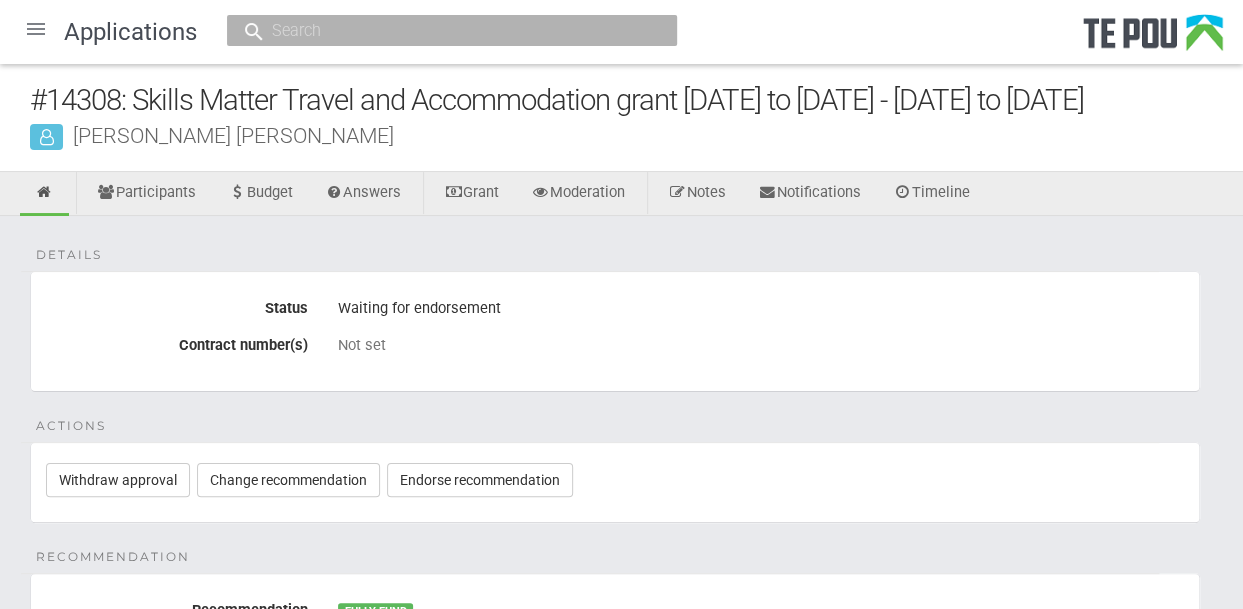 click at bounding box center (36, 29) 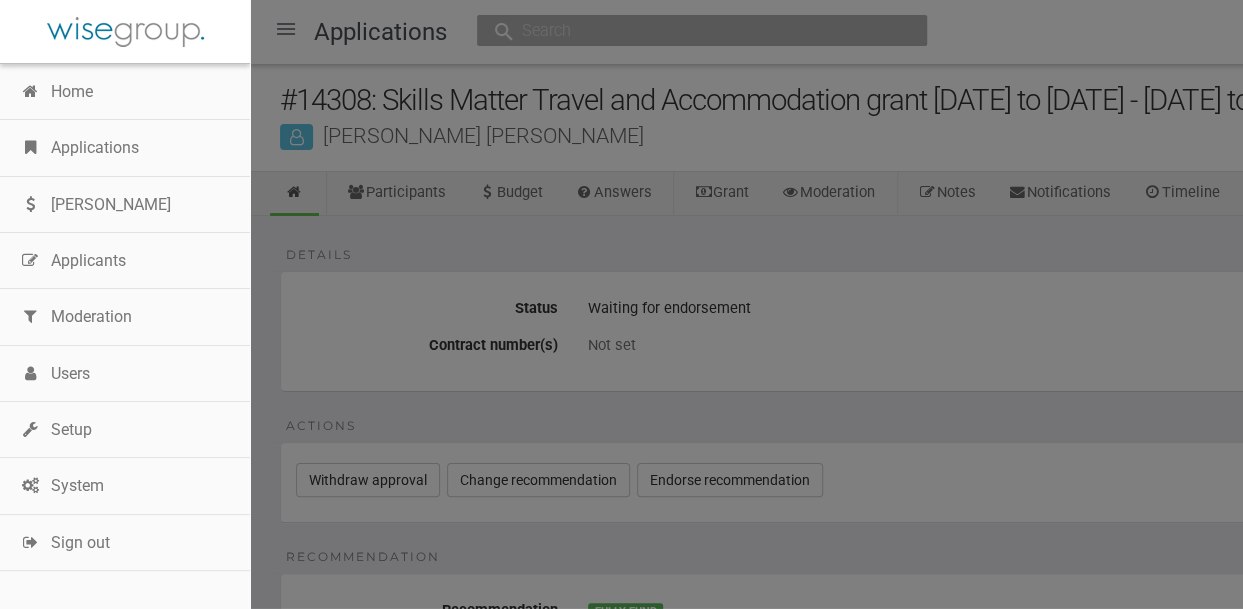 click on "Applications" at bounding box center (125, 148) 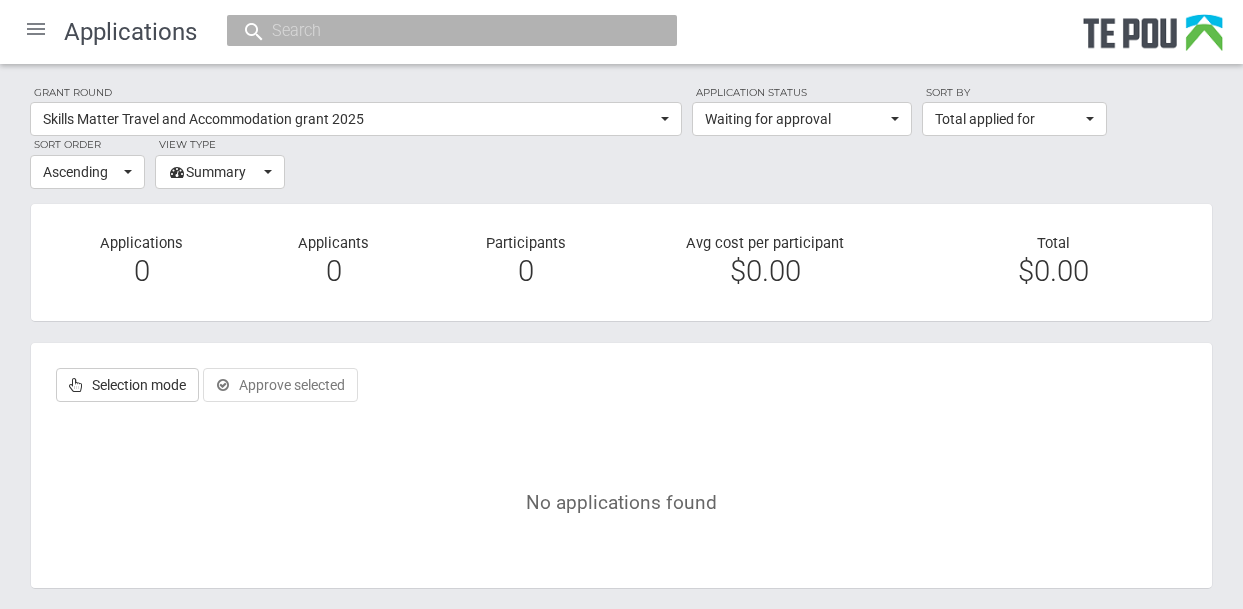 scroll, scrollTop: 0, scrollLeft: 0, axis: both 